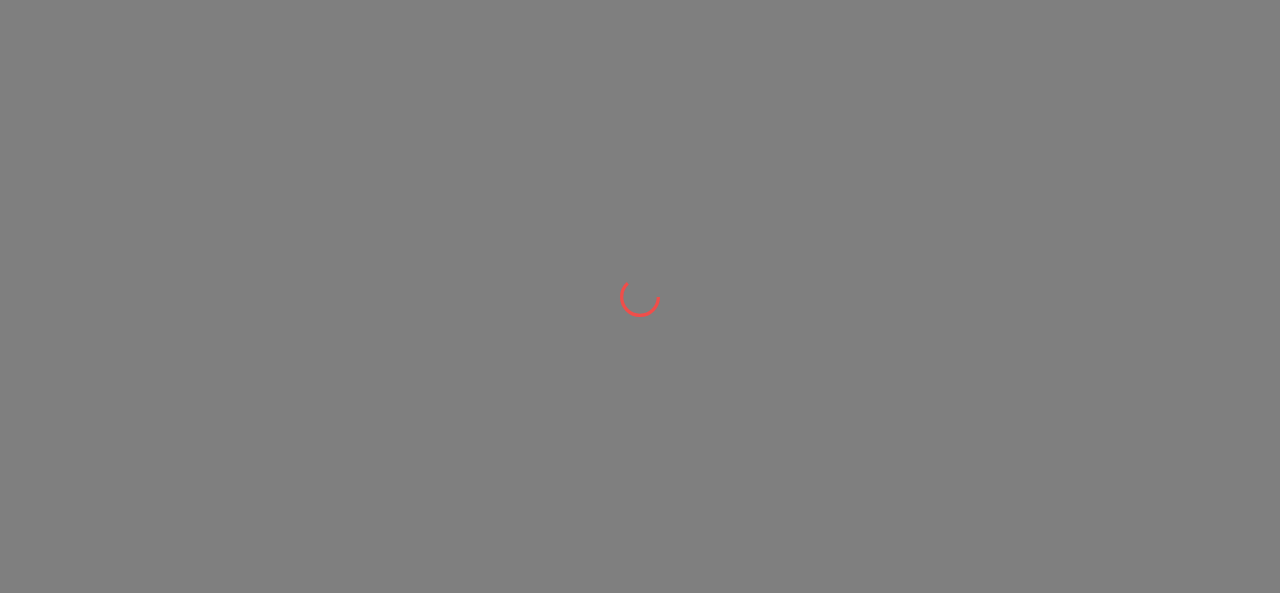 scroll, scrollTop: 0, scrollLeft: 0, axis: both 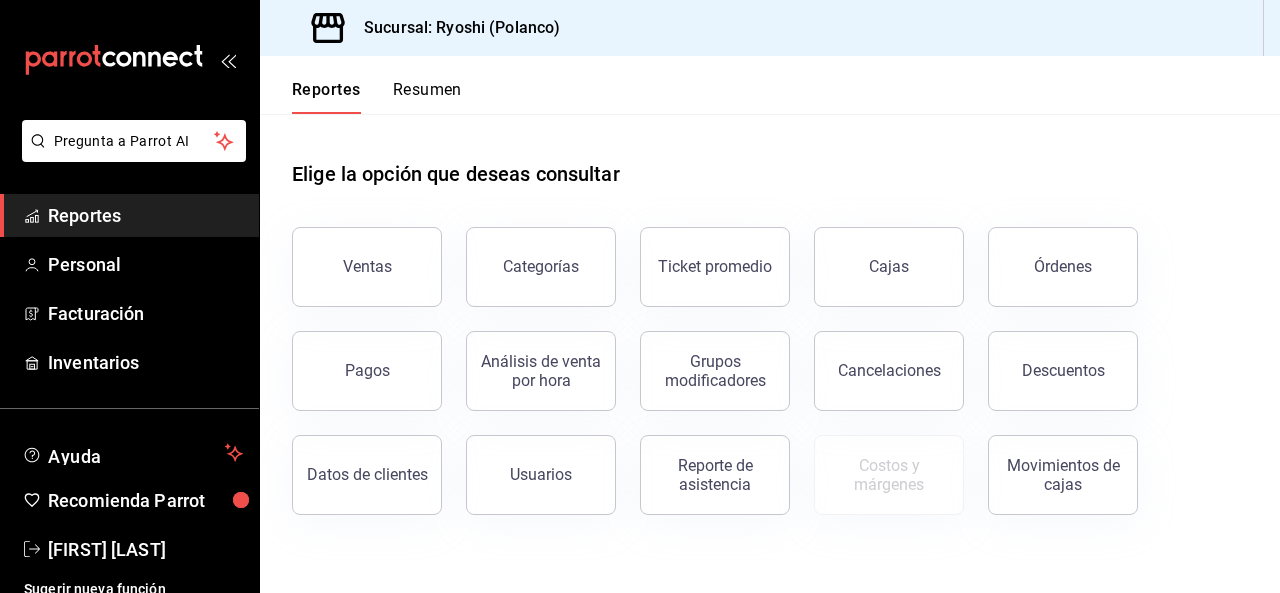 click on "Descuentos" at bounding box center (1063, 371) 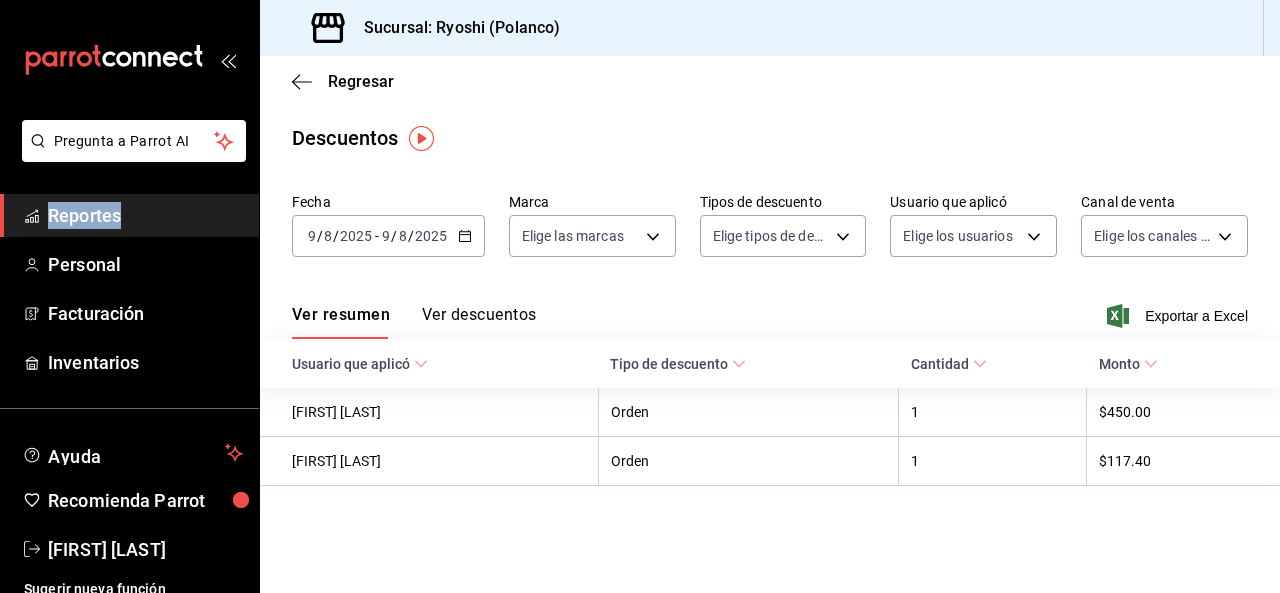 click 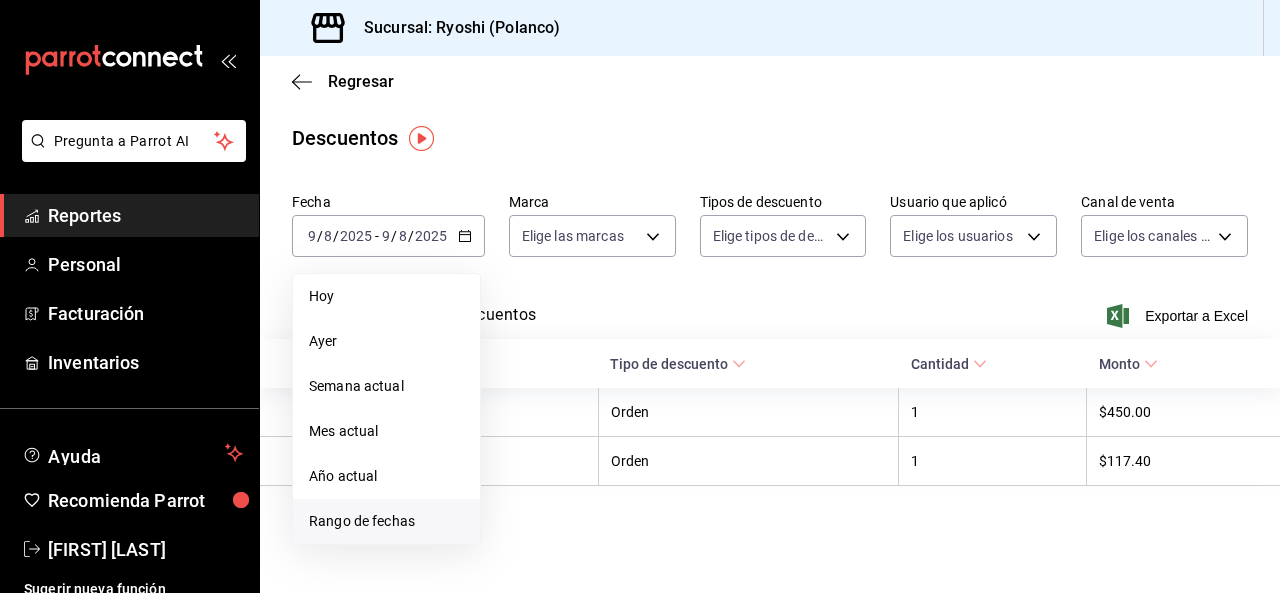 click on "Rango de fechas" at bounding box center (386, 521) 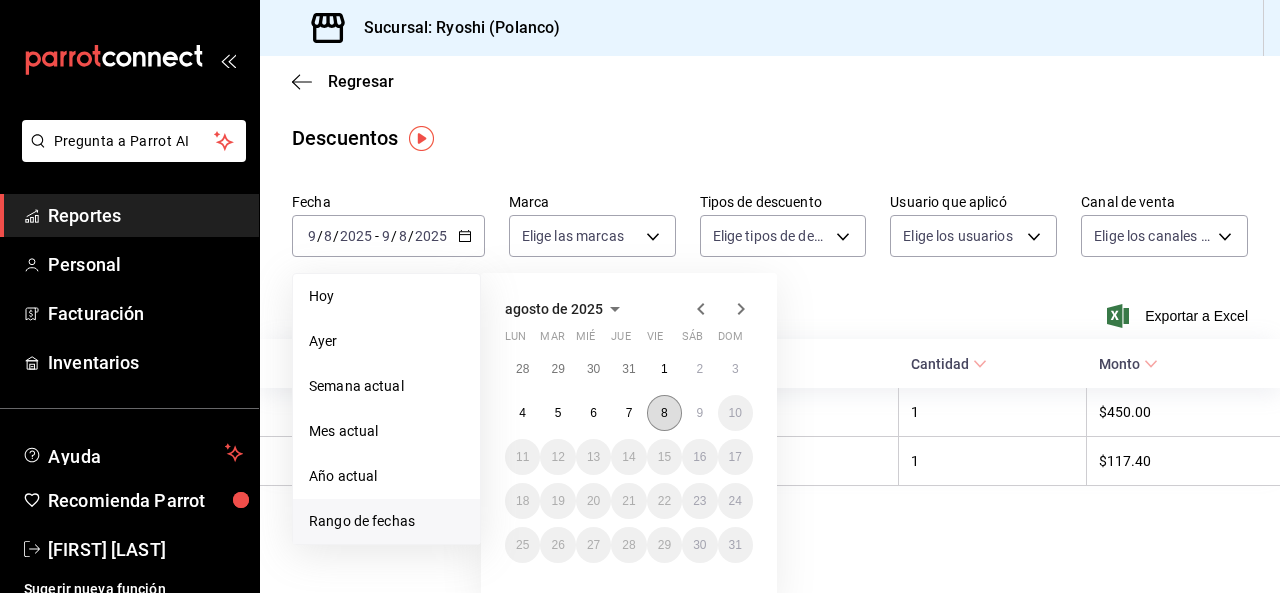 click on "8" at bounding box center (664, 413) 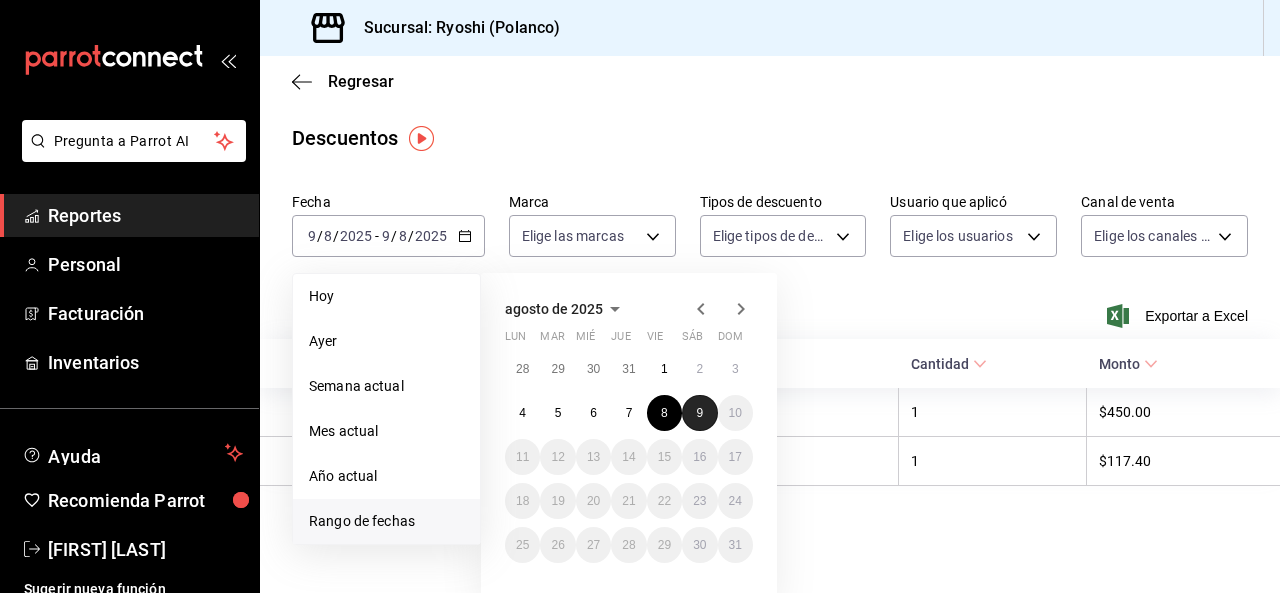 click on "9" at bounding box center (699, 413) 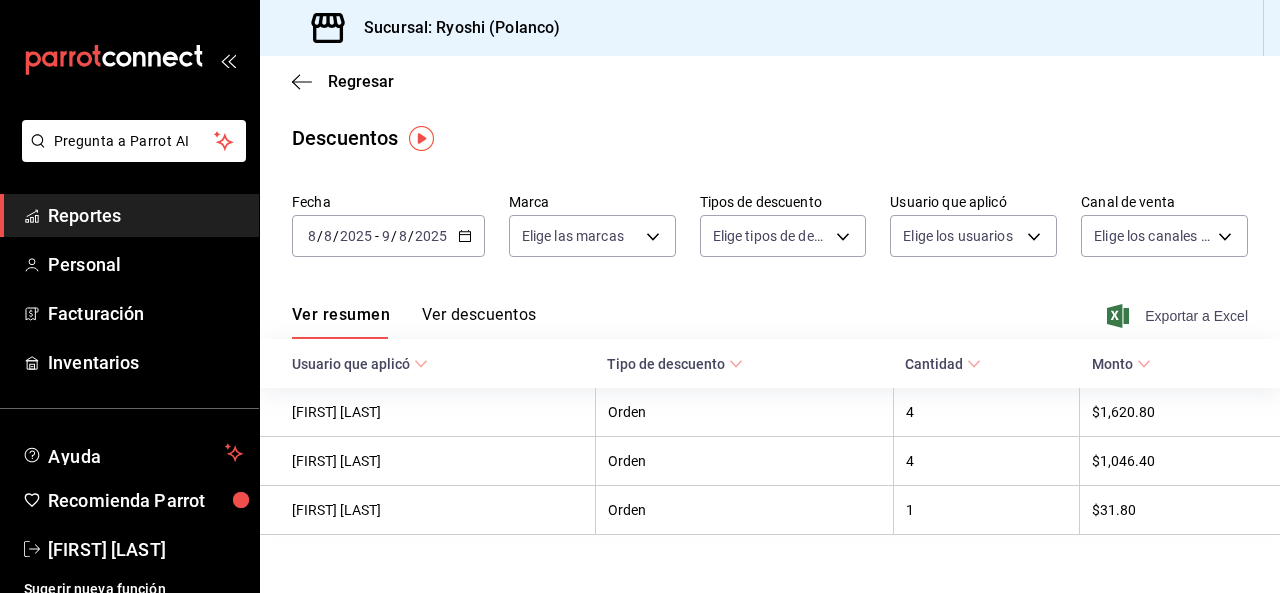 click on "Exportar a Excel" at bounding box center [1179, 316] 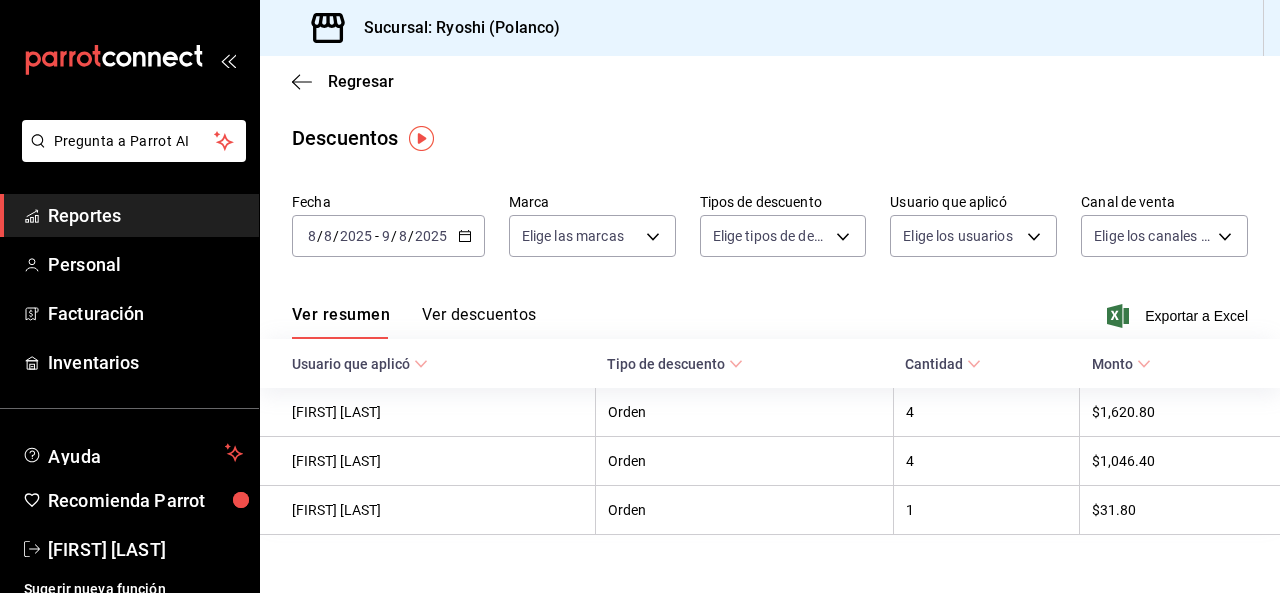 click 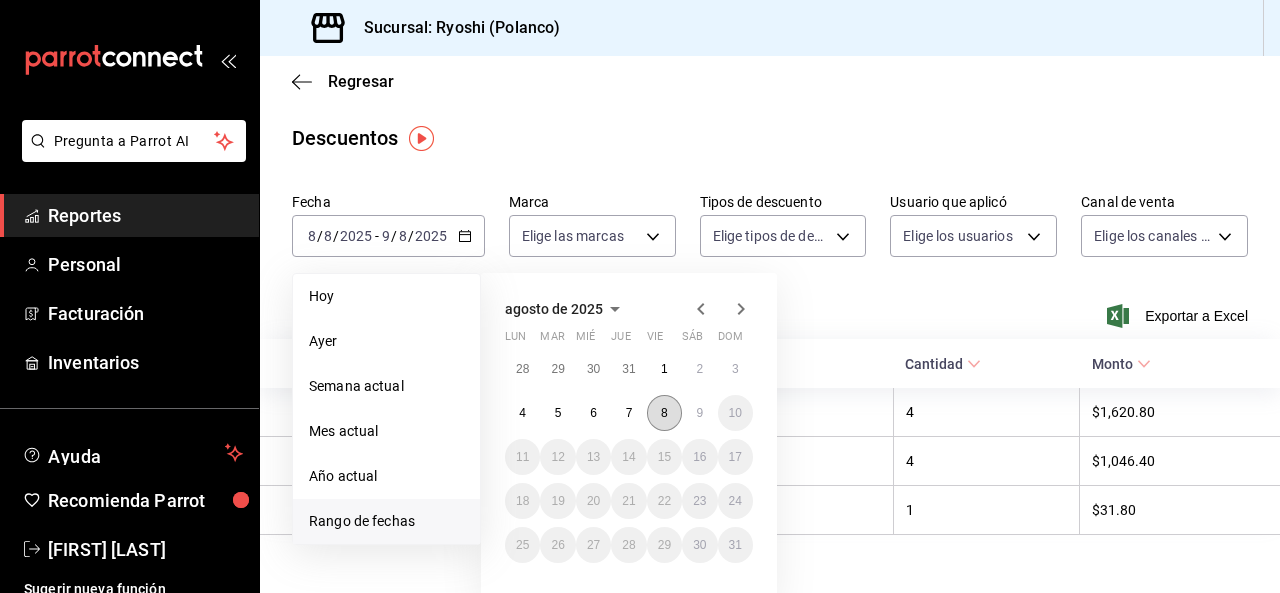 click on "8" at bounding box center (664, 413) 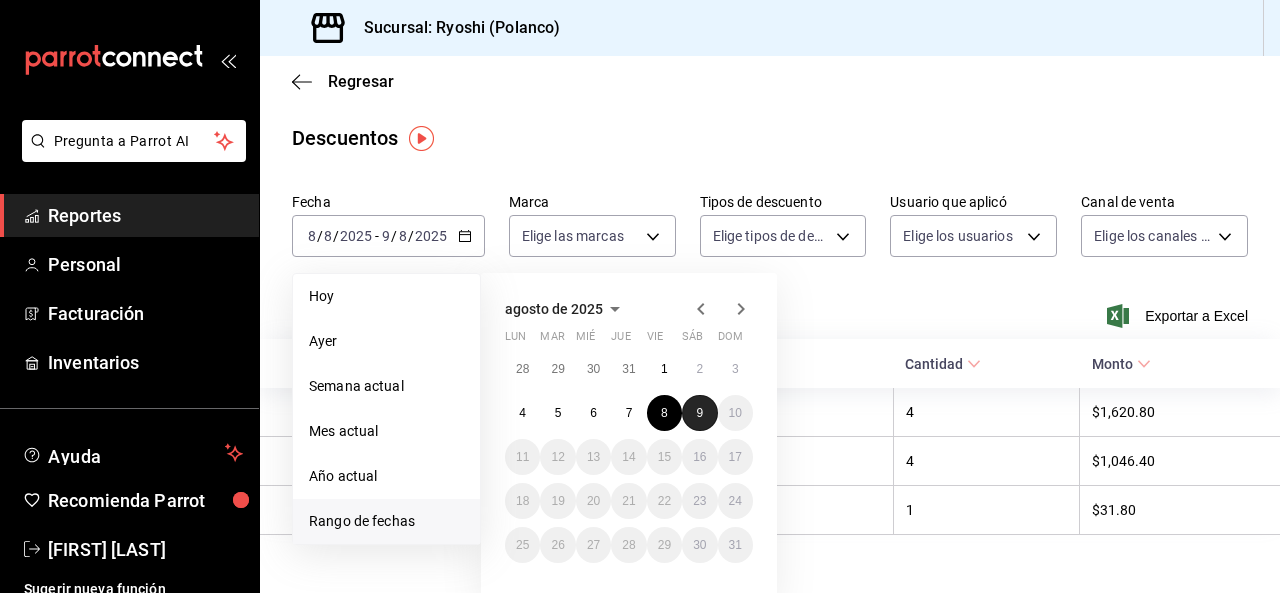click on "9" at bounding box center (699, 413) 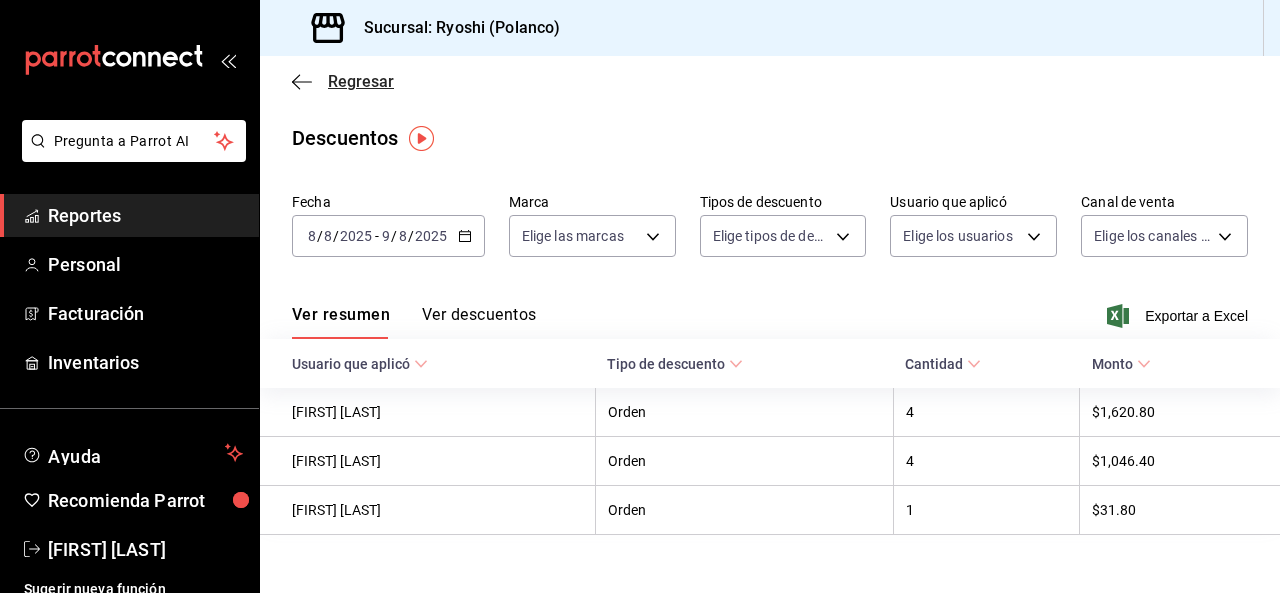 click 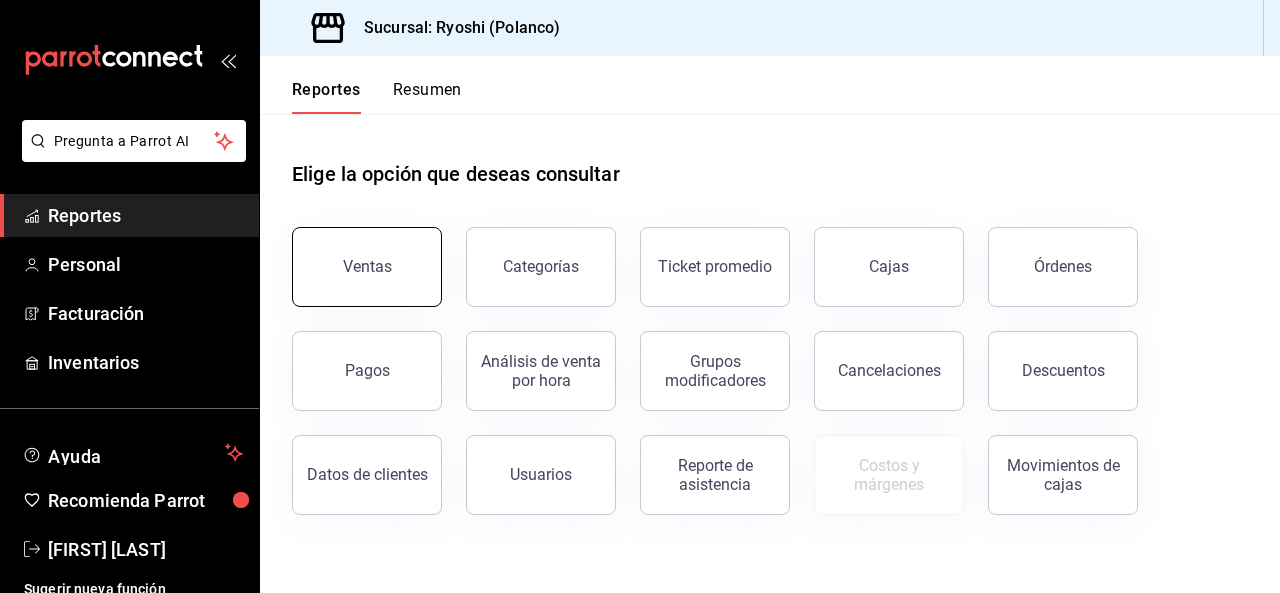 click on "Ventas" at bounding box center [367, 266] 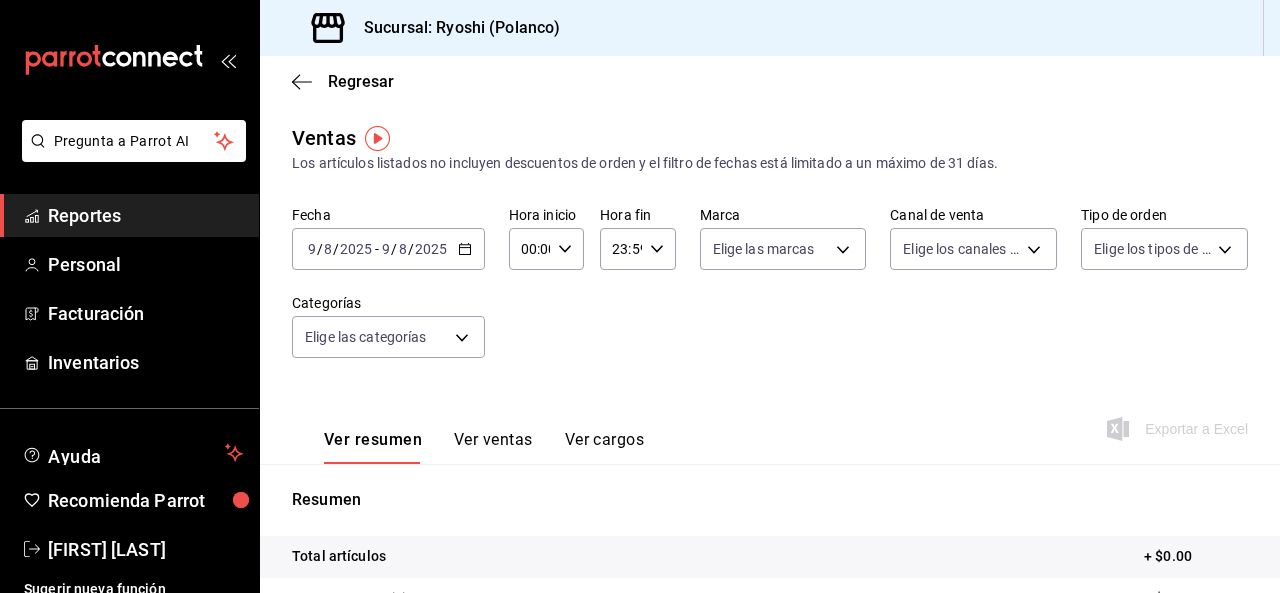 click 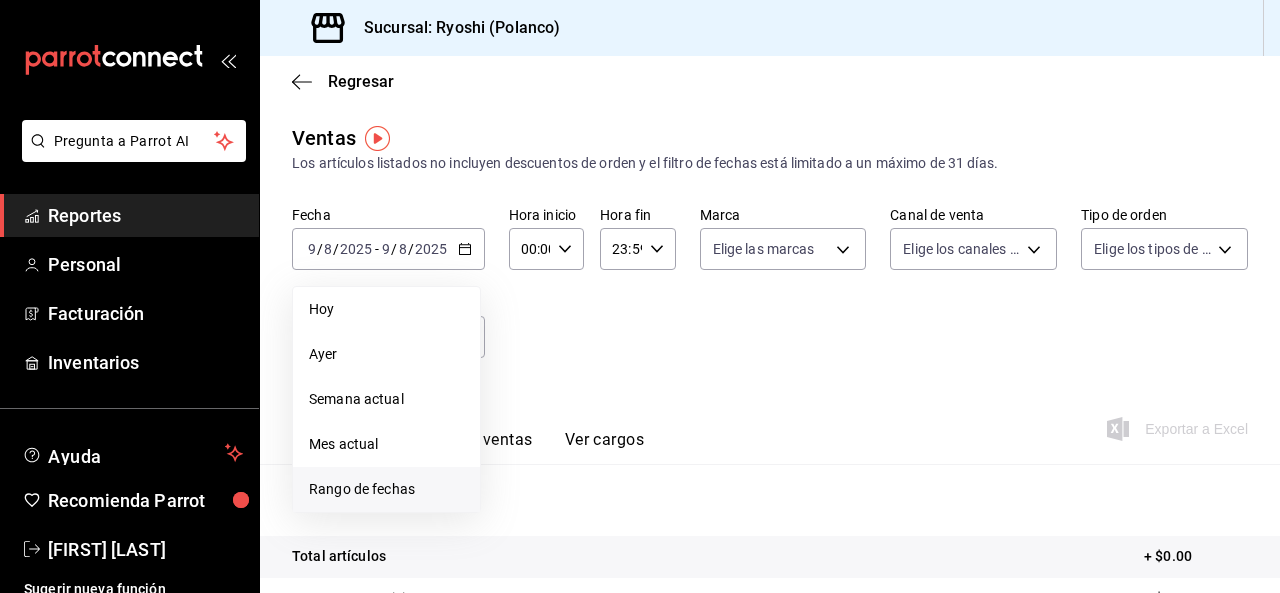 click on "Rango de fechas" at bounding box center [386, 489] 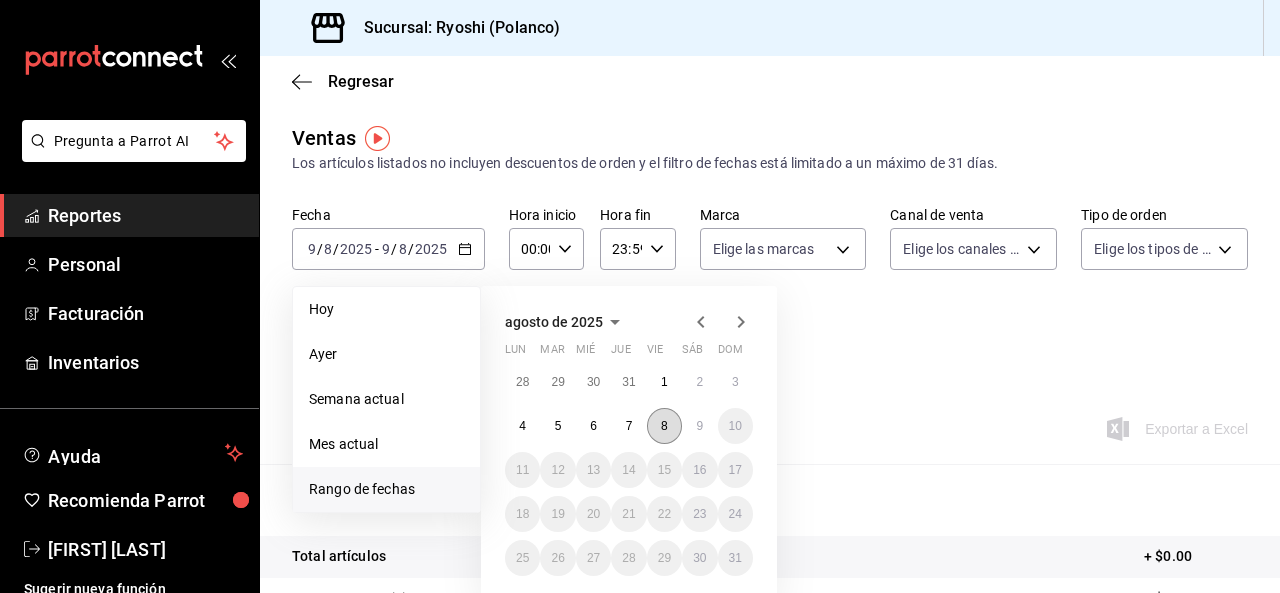 click on "8" at bounding box center (664, 426) 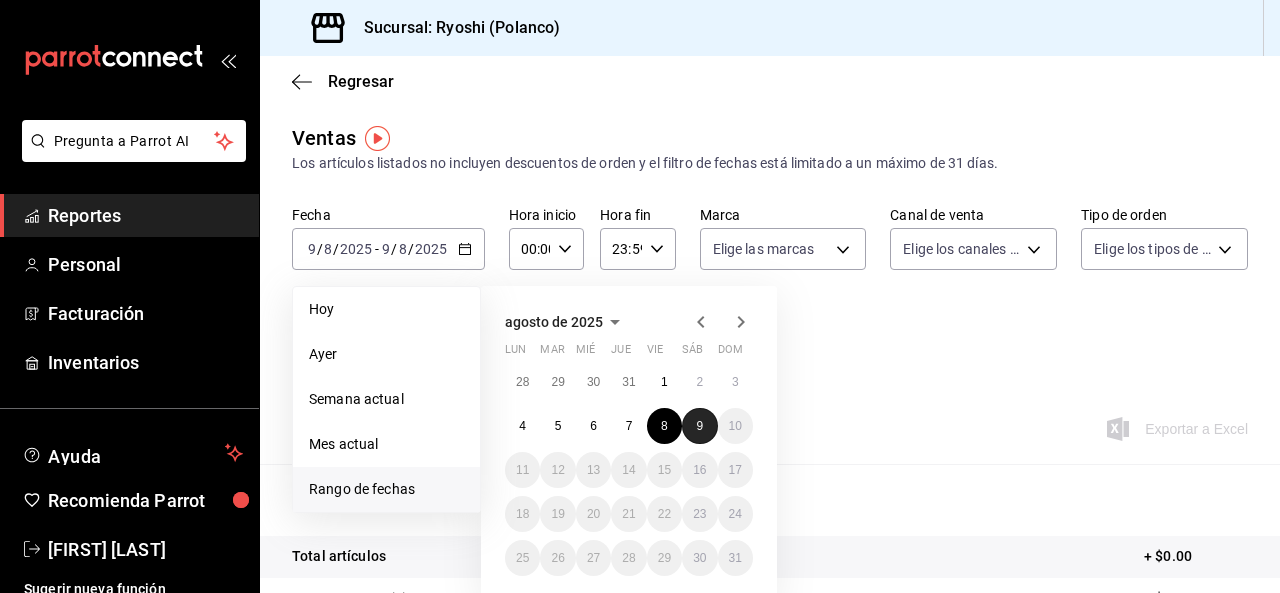 click on "9" at bounding box center (699, 426) 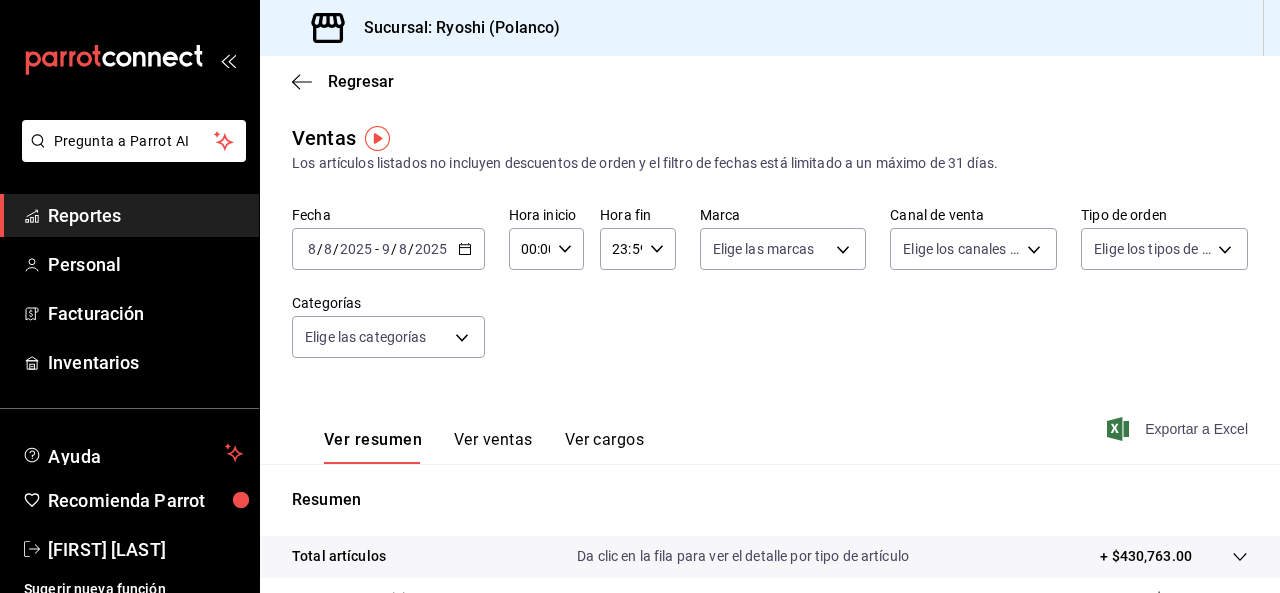 click on "Exportar a Excel" at bounding box center (1179, 429) 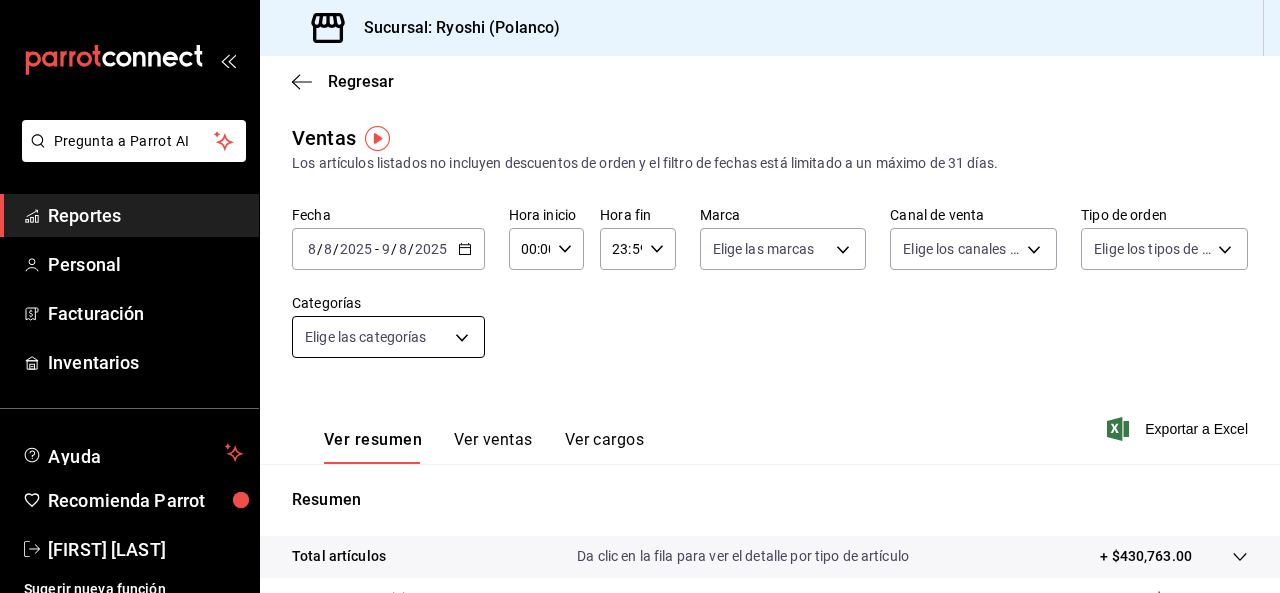 click on "Pregunta a Parrot AI Reportes   Personal   Facturación   Inventarios   Ayuda Recomienda Parrot   [BUSINESS_NAME]   Sugerir nueva función   Sucursal: [BUSINESS_NAME] ([LOCATION]) Regresar Ventas Los artículos listados no incluyen descuentos de orden y el filtro de fechas está limitado a un máximo de 31 días. Fecha [DATE] [DATE] - [DATE] [DATE] Hora inicio 00:00 Hora inicio Hora fin 23:59 Hora fin Marca Elige las marcas Canal de venta Elige los canales de venta Tipo de orden Elige los tipos de orden Categorías Elige las categorías Ver resumen Ver ventas Ver cargos Exportar a Excel Resumen Total artículos Da clic en la fila para ver el detalle por tipo de artículo + $430,763.00 Cargos por servicio + $0.00 Venta bruta = $430,763.00 Descuentos totales - $1,770.00 Certificados de regalo - $0.00 Venta total = $428,993.00 Impuestos - $59,171.45 Venta neta = $369,821.55 Pregunta a Parrot AI Reportes   Personal   Facturación   Inventarios   Ayuda Recomienda Parrot   [BUSINESS_NAME]     Ir a video" at bounding box center [640, 296] 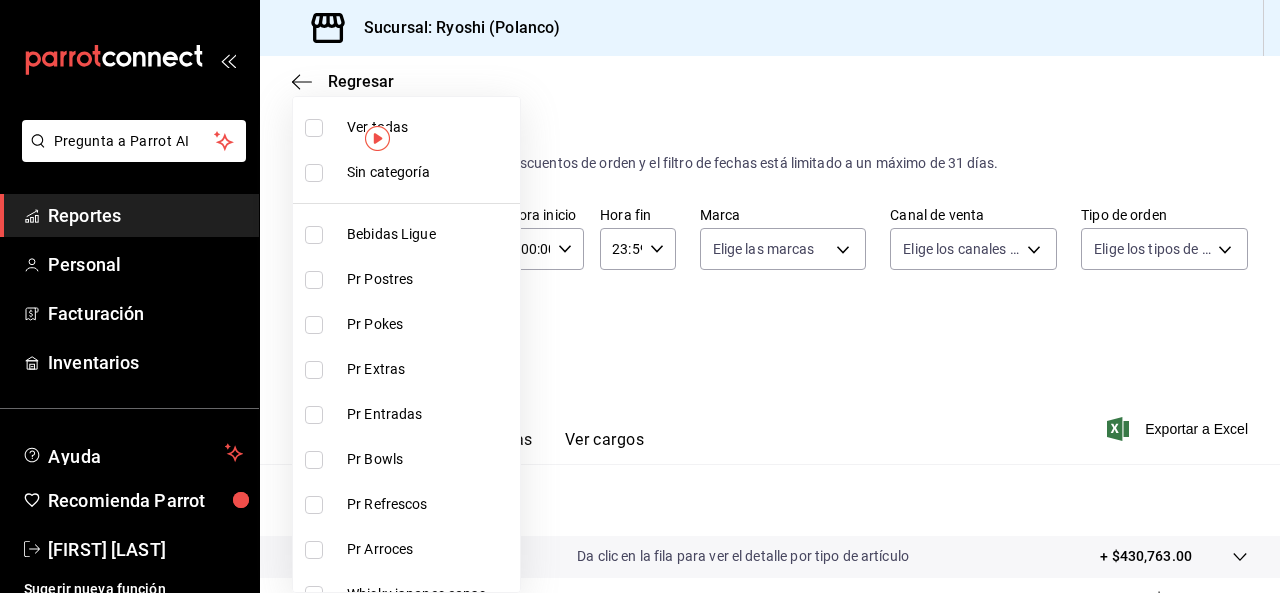 click at bounding box center [314, 128] 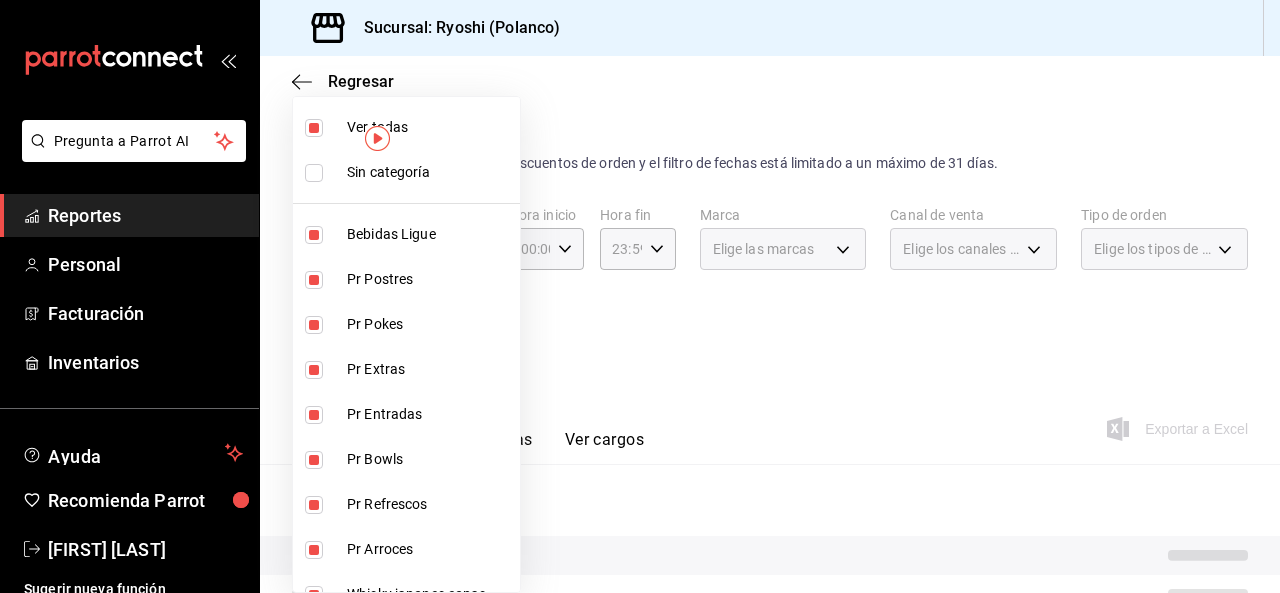 click at bounding box center (640, 296) 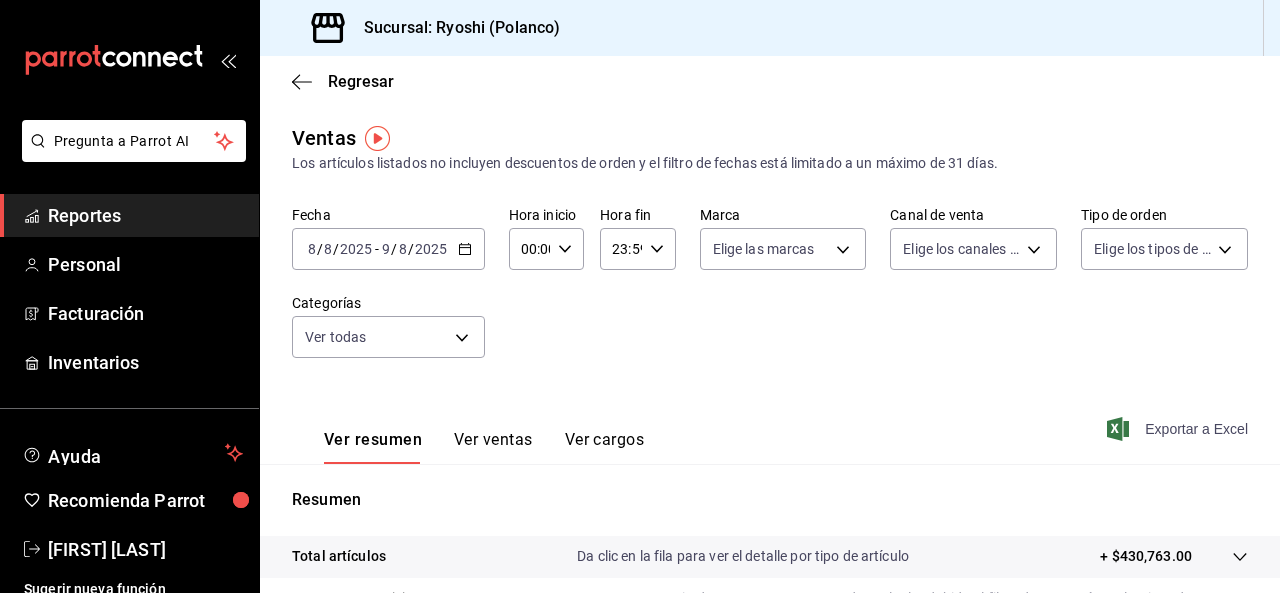 click on "Exportar a Excel" at bounding box center [1179, 429] 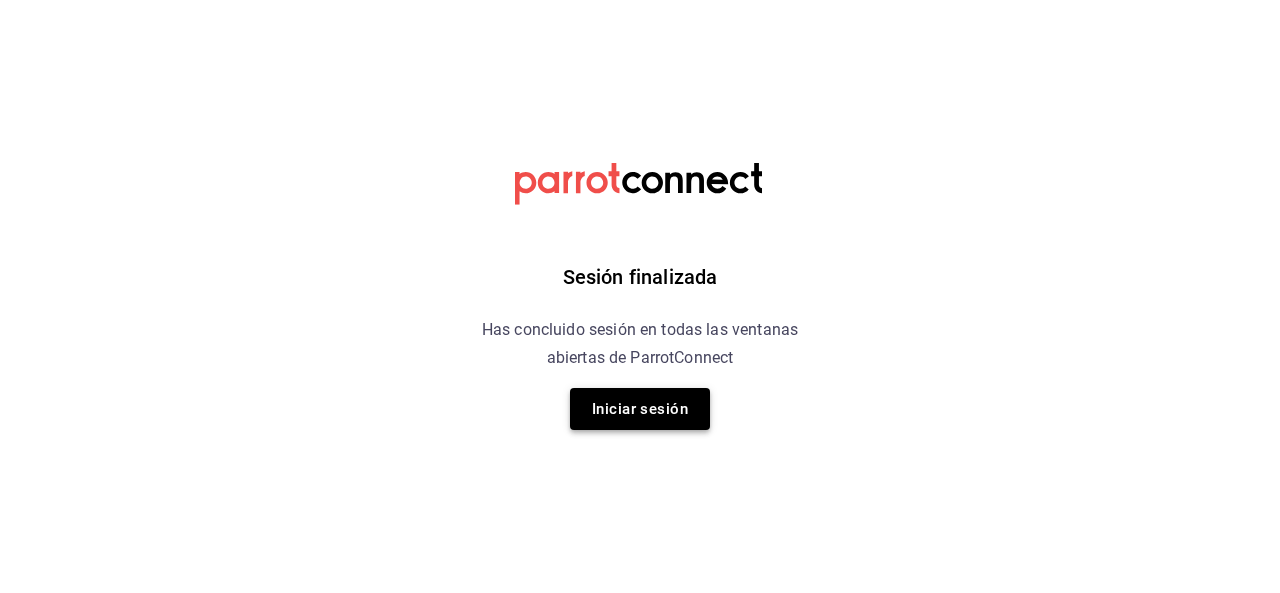click on "Iniciar sesión" at bounding box center [640, 409] 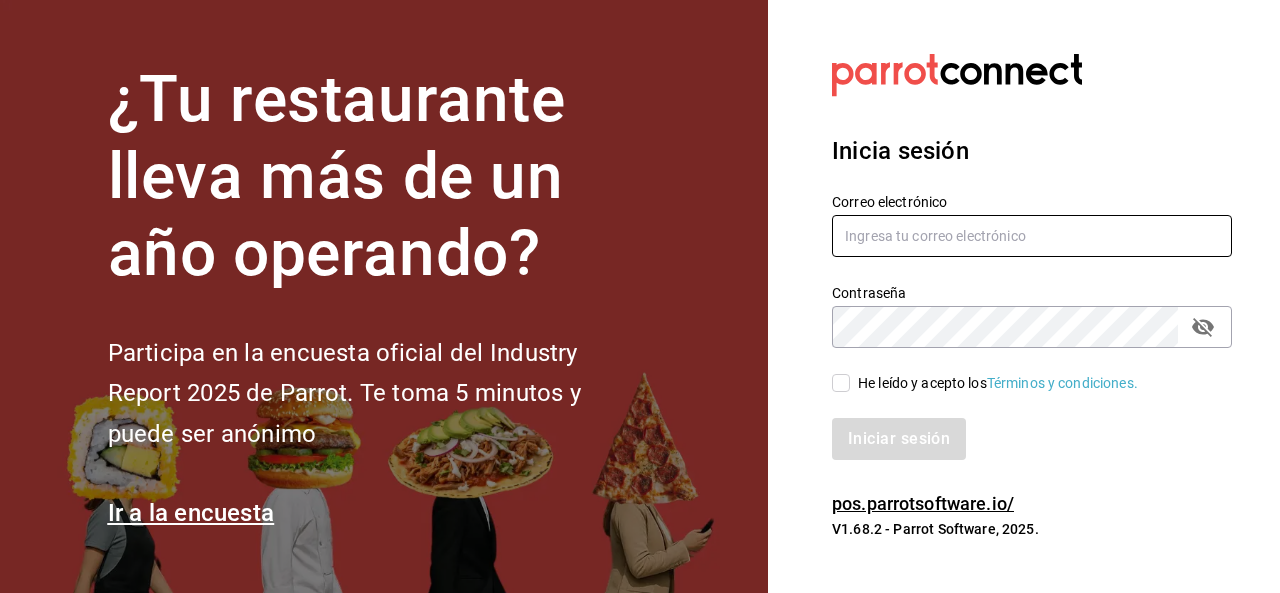 type on "ryoshi.masaryk@grupocosteno.com" 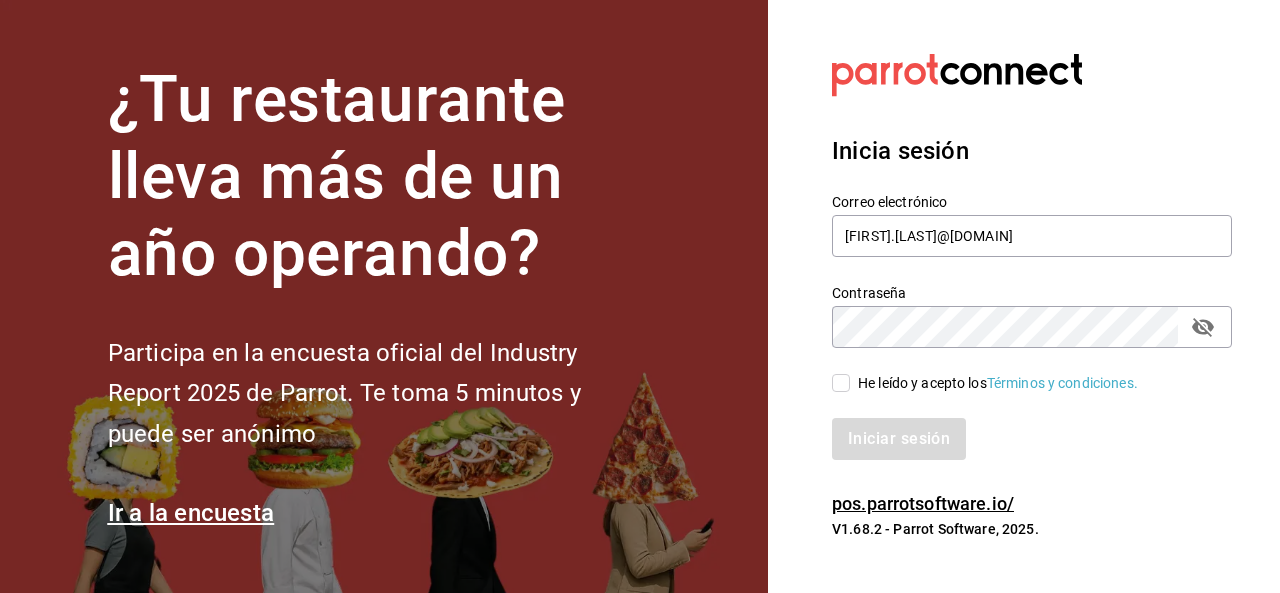 click on "He leído y acepto los  Términos y condiciones." at bounding box center [841, 383] 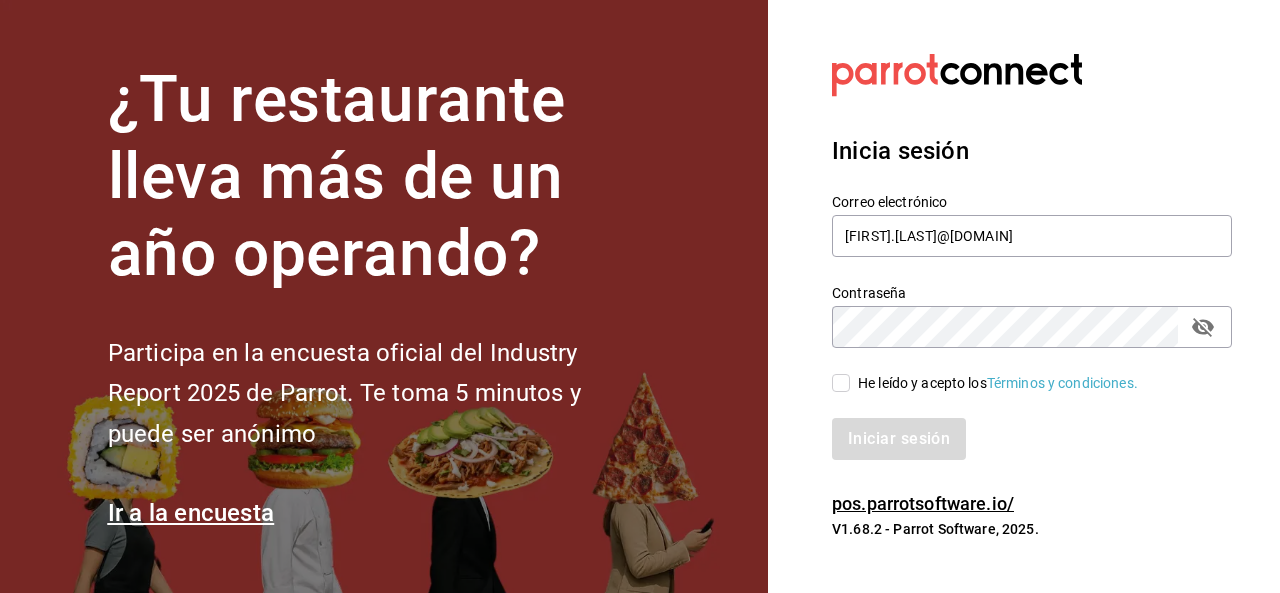 checkbox on "true" 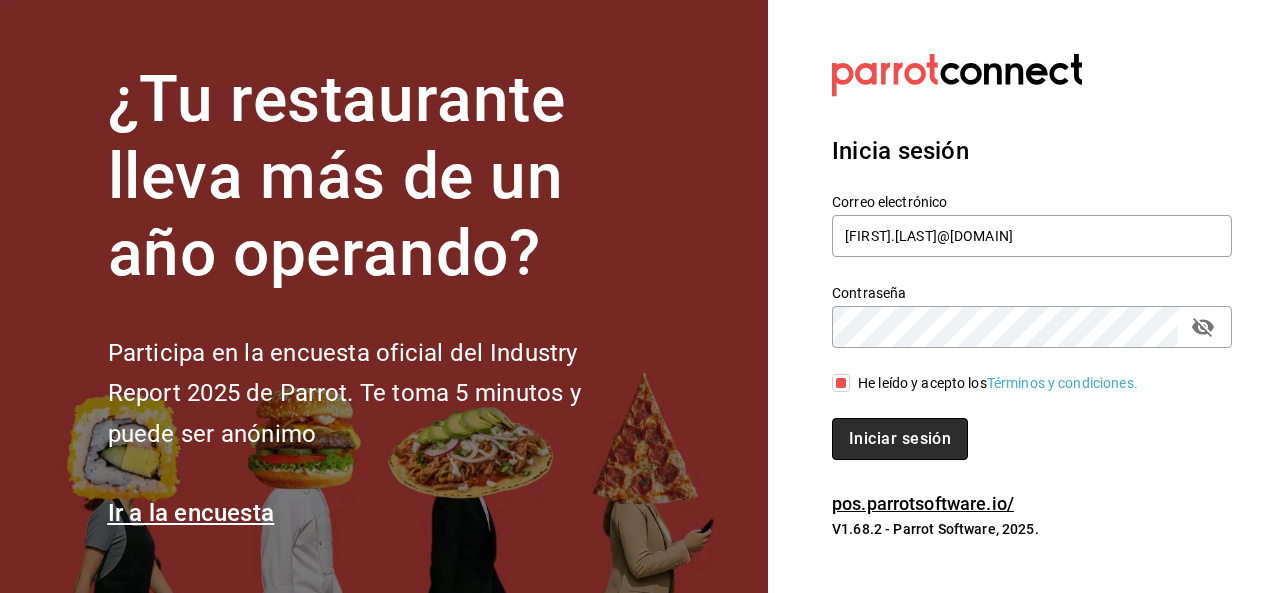 click on "Iniciar sesión" at bounding box center [900, 439] 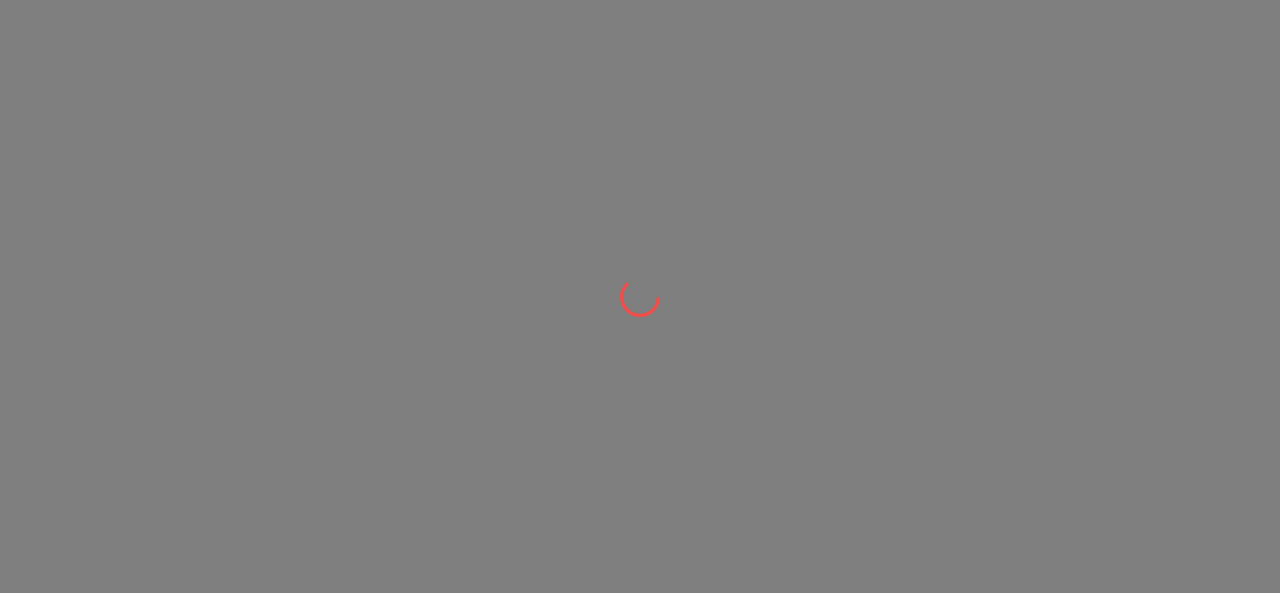 scroll, scrollTop: 0, scrollLeft: 0, axis: both 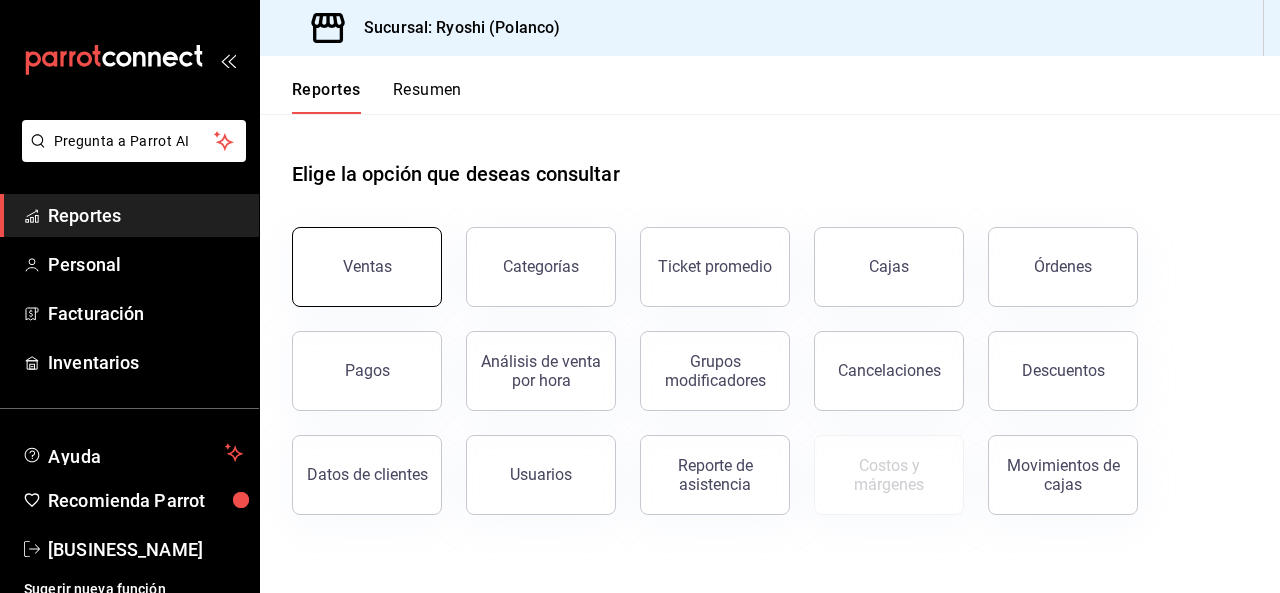 click on "Ventas" at bounding box center (367, 267) 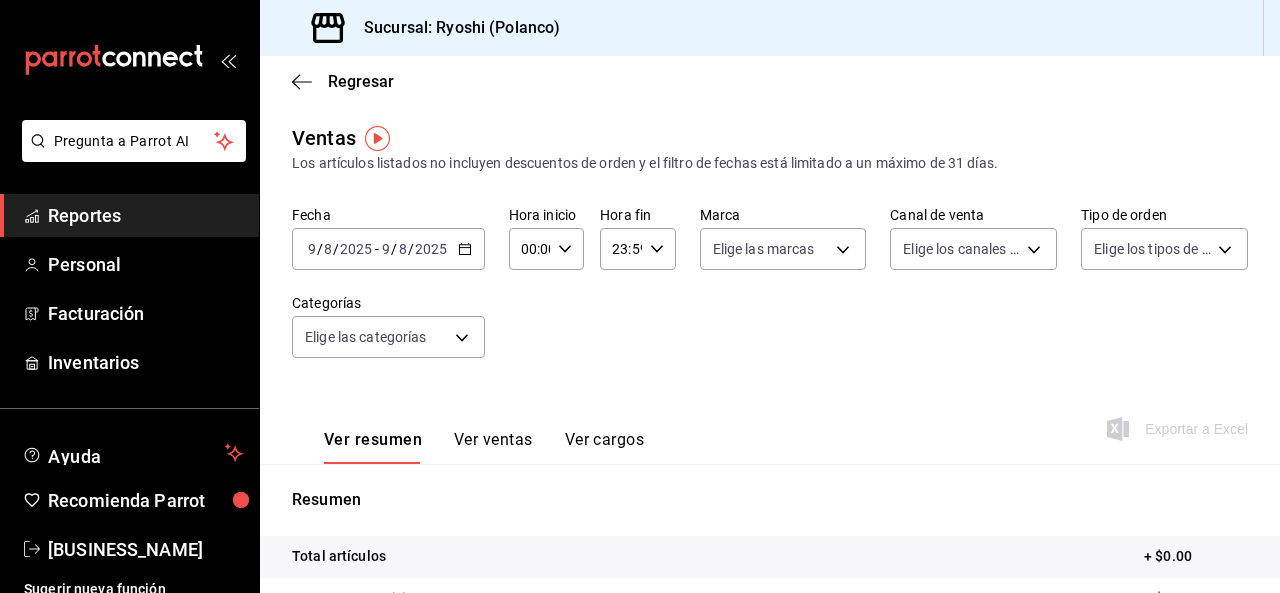 click 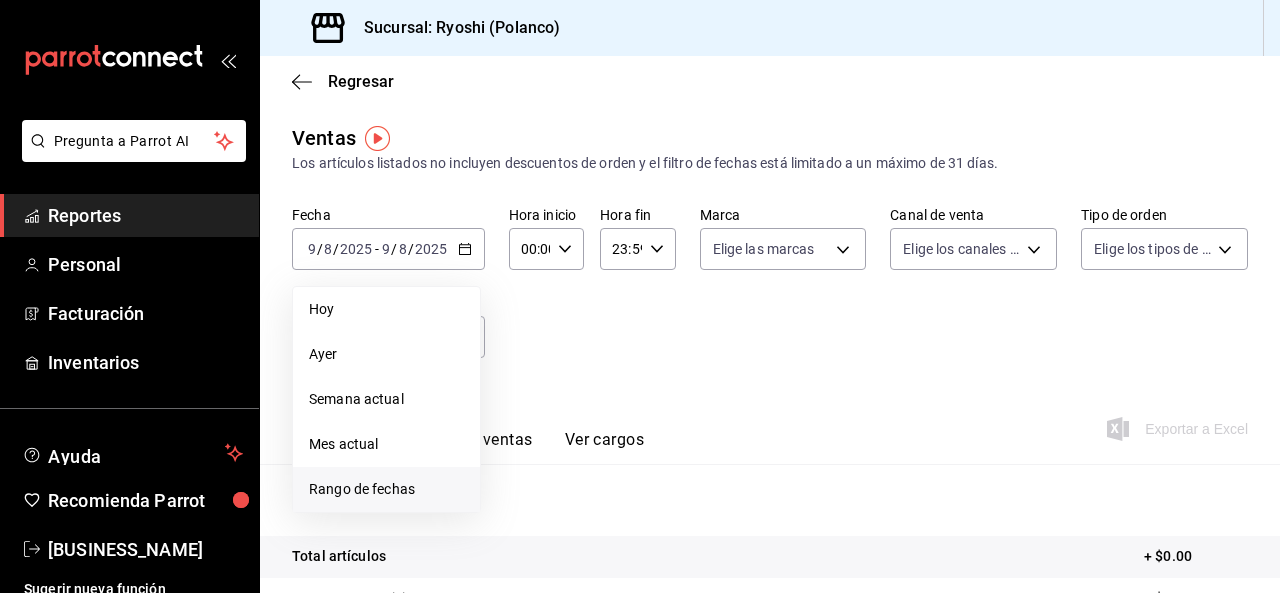 click on "Rango de fechas" at bounding box center [386, 489] 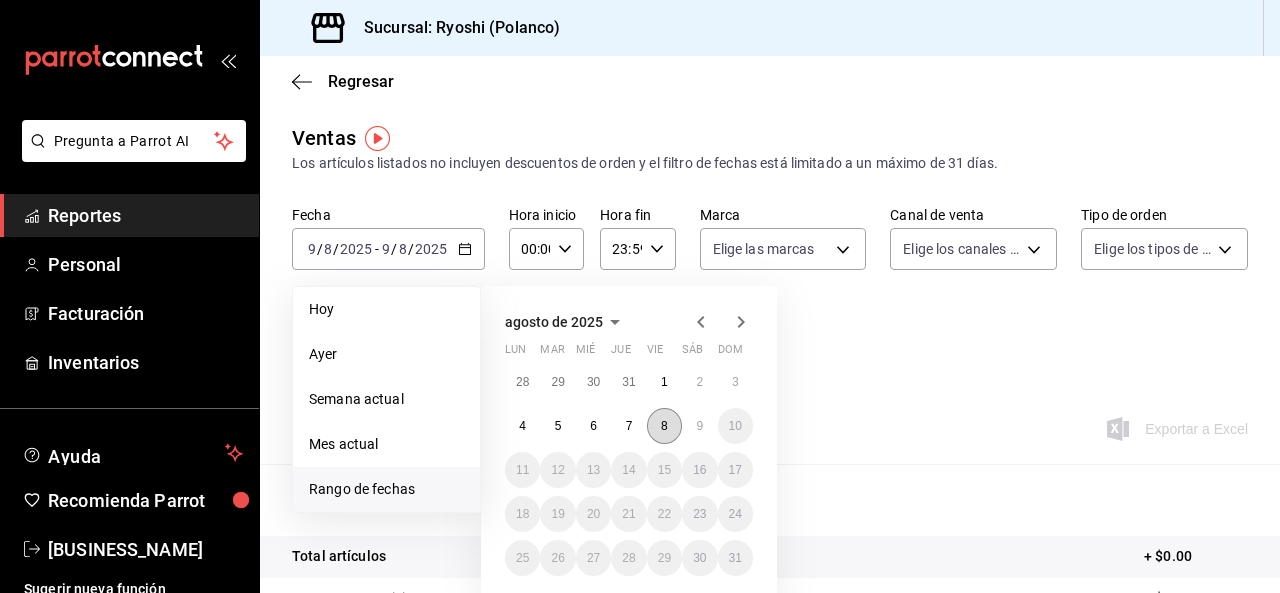 click on "8" at bounding box center (664, 426) 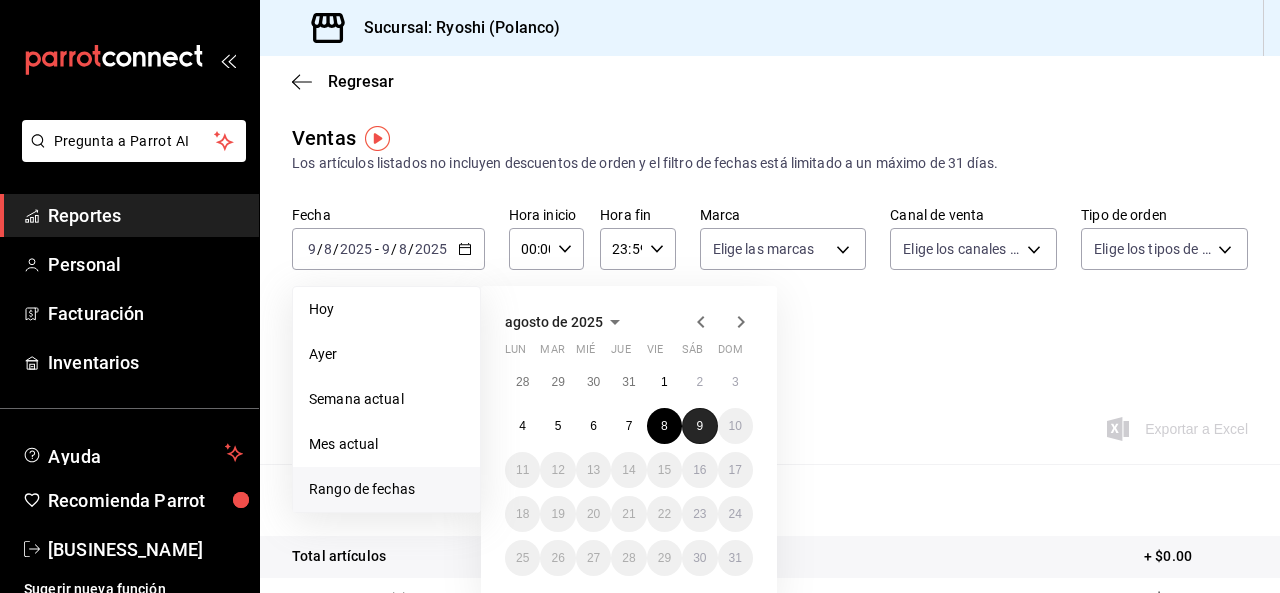 click on "9" at bounding box center [699, 426] 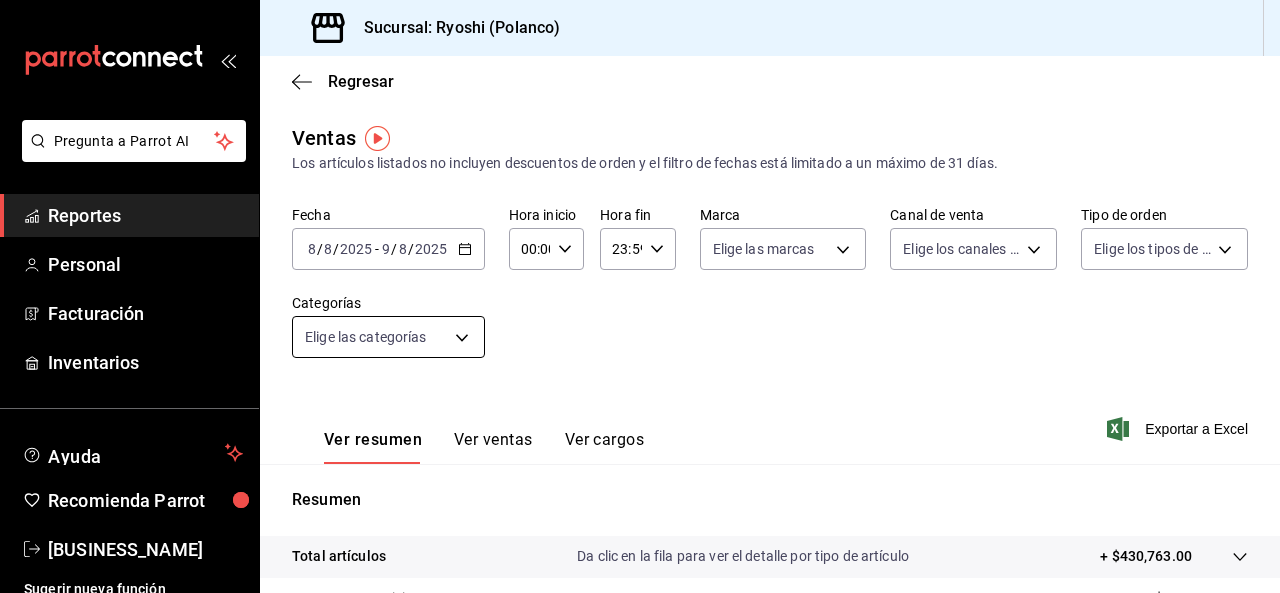 click on "Pregunta a Parrot AI Reportes   Personal   Facturación   Inventarios   Ayuda Recomienda Parrot   [BUSINESS_NAME]   Sugerir nueva función   Sucursal: [BUSINESS_NAME] ([LOCATION]) Regresar Ventas Los artículos listados no incluyen descuentos de orden y el filtro de fechas está limitado a un máximo de 31 días. Fecha [DATE] [DATE] - [DATE] [DATE] Hora inicio 00:00 Hora inicio Hora fin 23:59 Hora fin Marca Elige las marcas Canal de venta Elige los canales de venta Tipo de orden Elige los tipos de orden Categorías Elige las categorías Ver resumen Ver ventas Ver cargos Exportar a Excel Resumen Total artículos Da clic en la fila para ver el detalle por tipo de artículo + $430,763.00 Cargos por servicio + $0.00 Venta bruta = $430,763.00 Descuentos totales - $1,770.00 Certificados de regalo - $0.00 Venta total = $428,993.00 Impuestos - $59,171.45 Venta neta = $369,821.55 Pregunta a Parrot AI Reportes   Personal   Facturación   Inventarios   Ayuda Recomienda Parrot   [BUSINESS_NAME]     Ir a video" at bounding box center (640, 296) 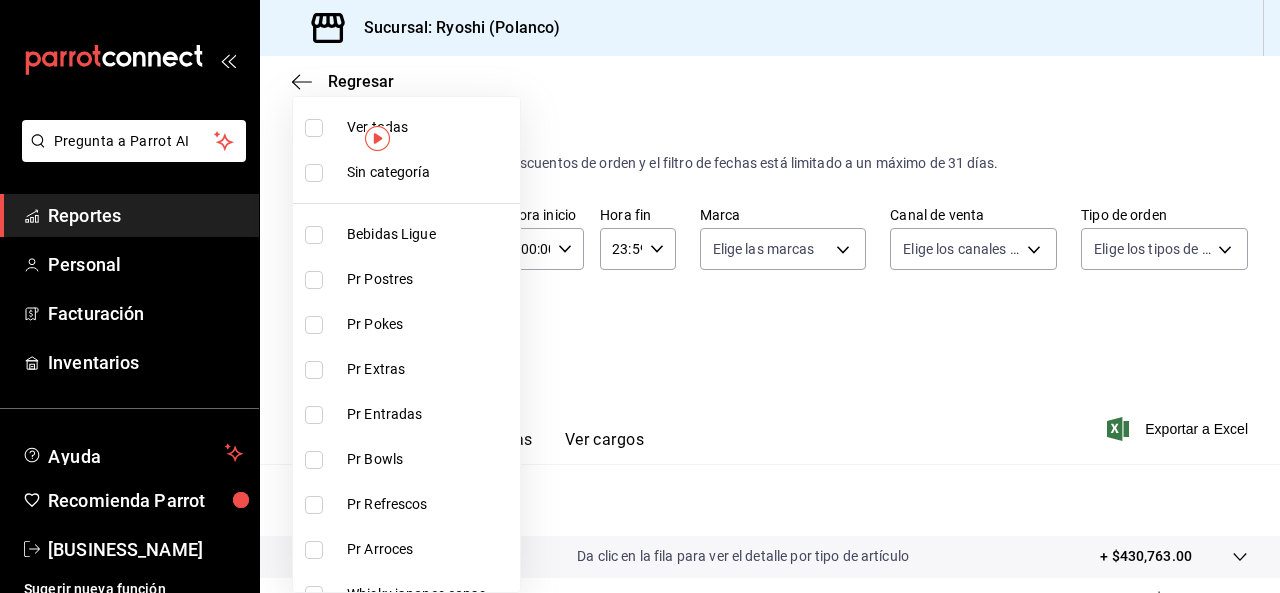 click at bounding box center (314, 128) 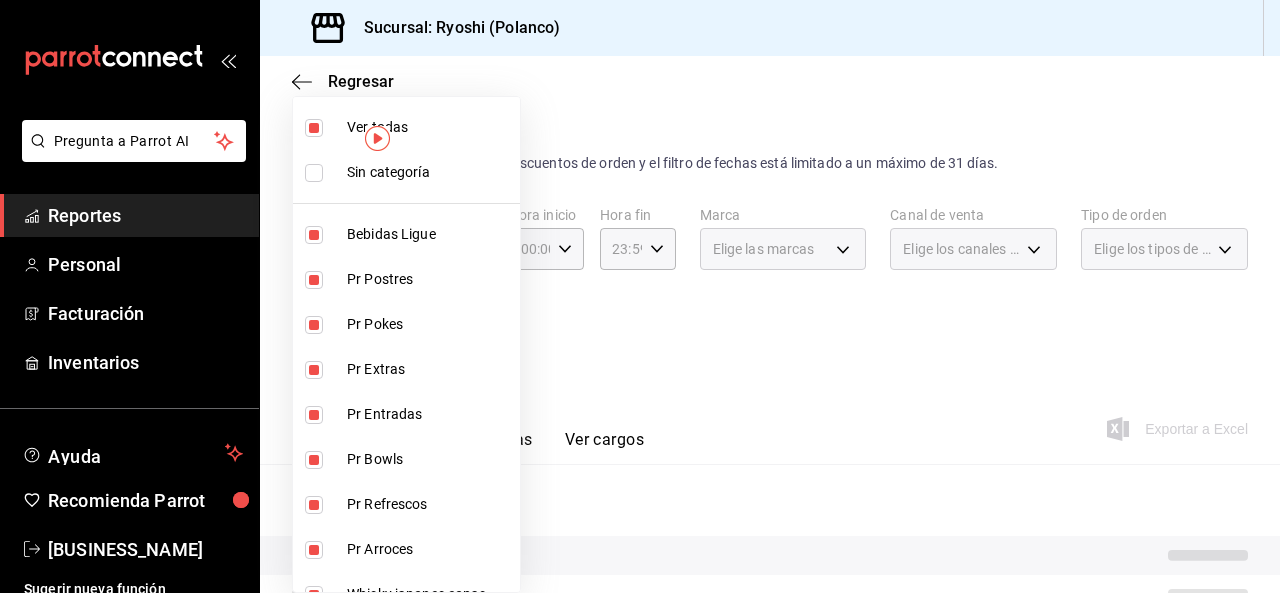 click at bounding box center [314, 128] 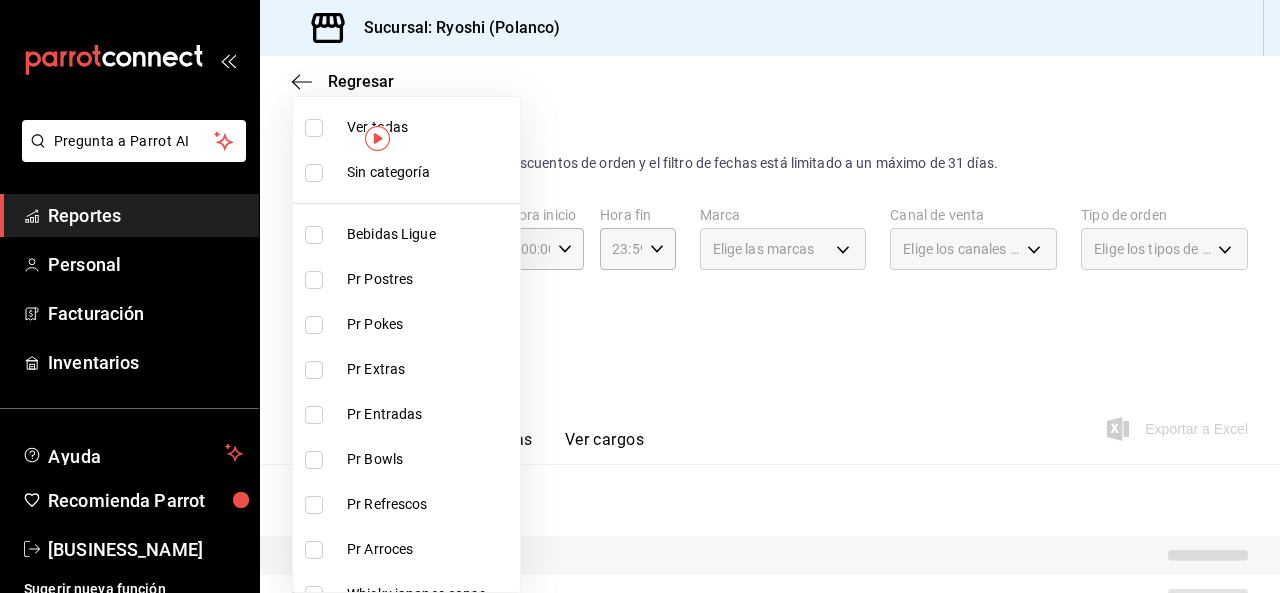 click at bounding box center (314, 280) 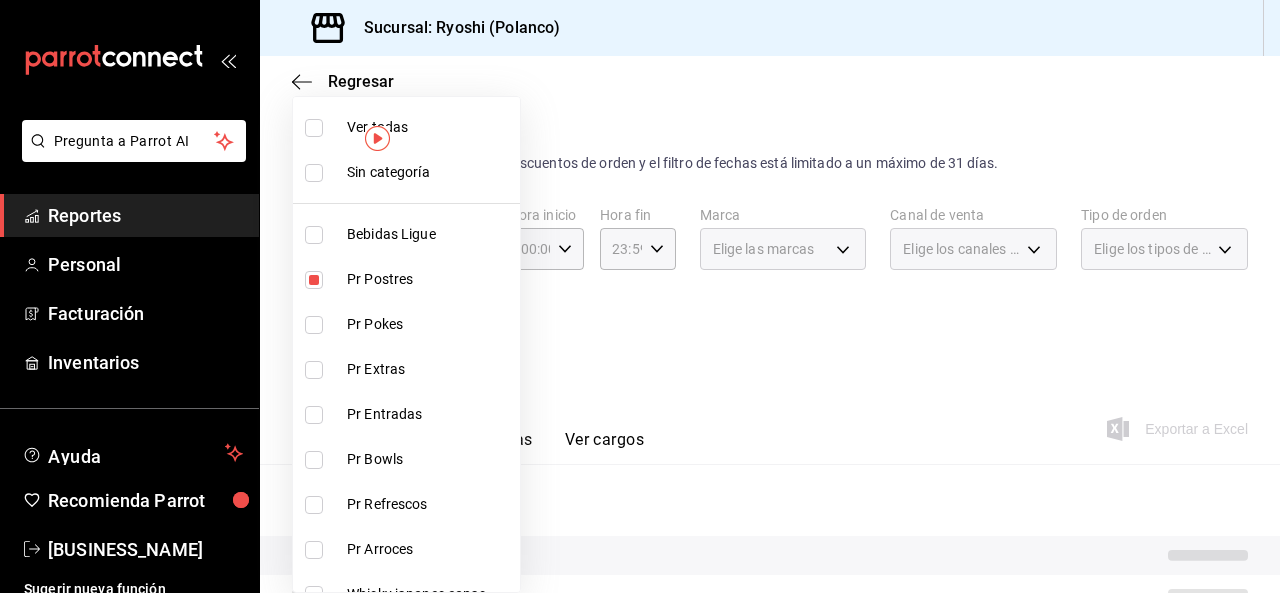 drag, startPoint x: 470, startPoint y: 325, endPoint x: 616, endPoint y: 126, distance: 246.81369 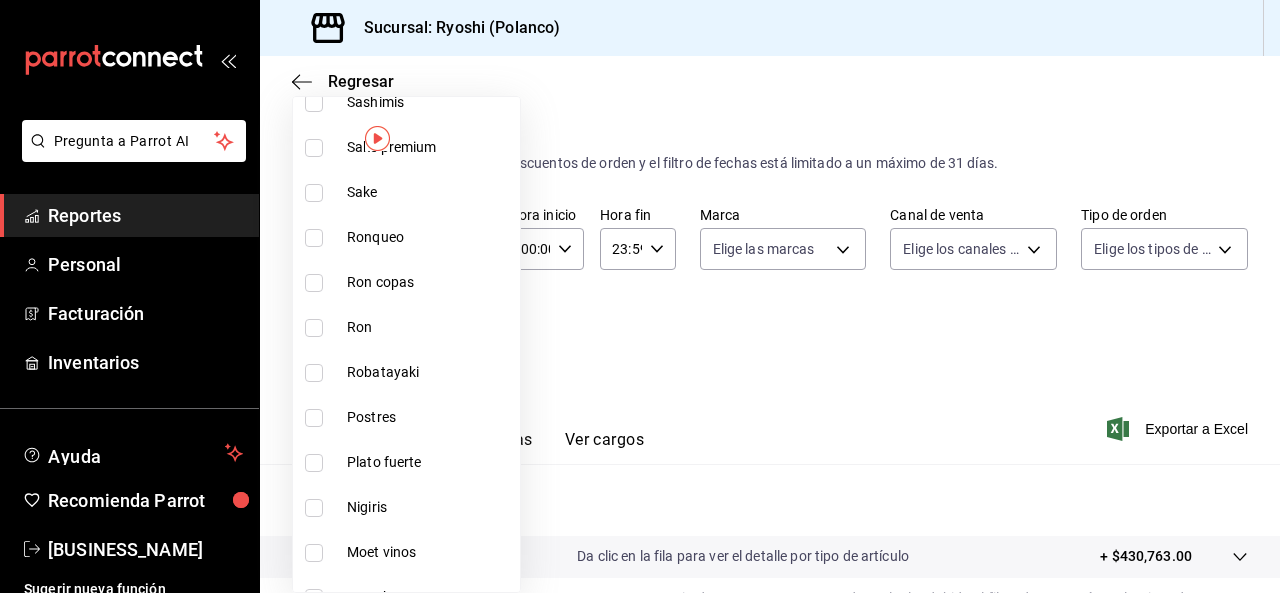 scroll, scrollTop: 1396, scrollLeft: 0, axis: vertical 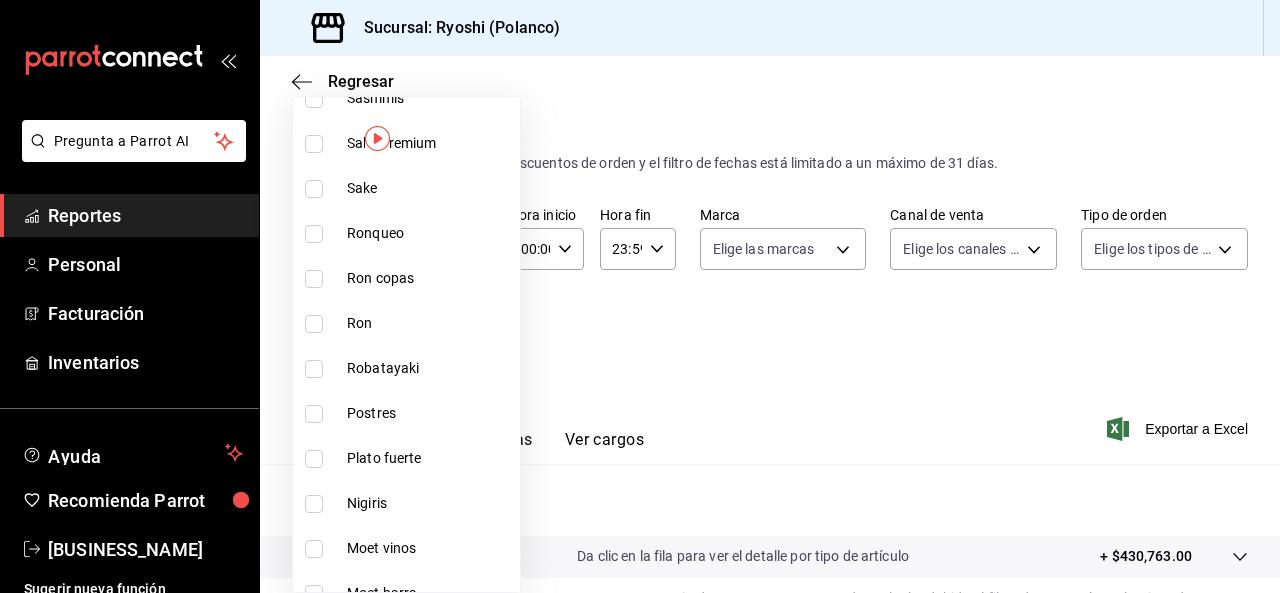 click at bounding box center [314, 414] 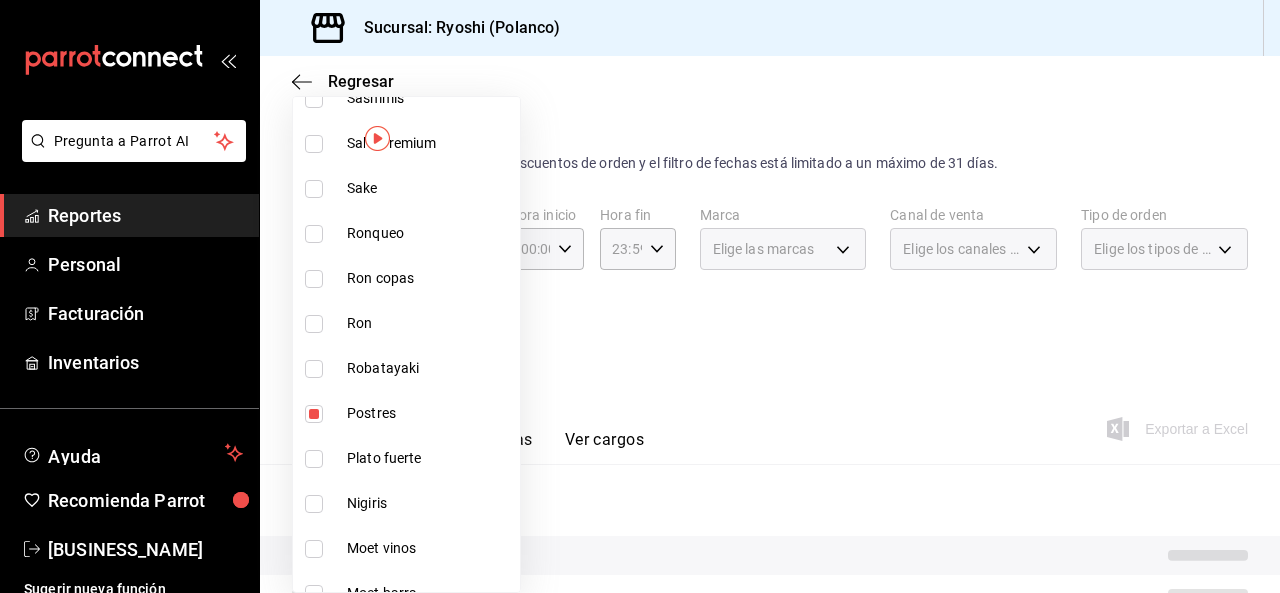 click at bounding box center [314, 414] 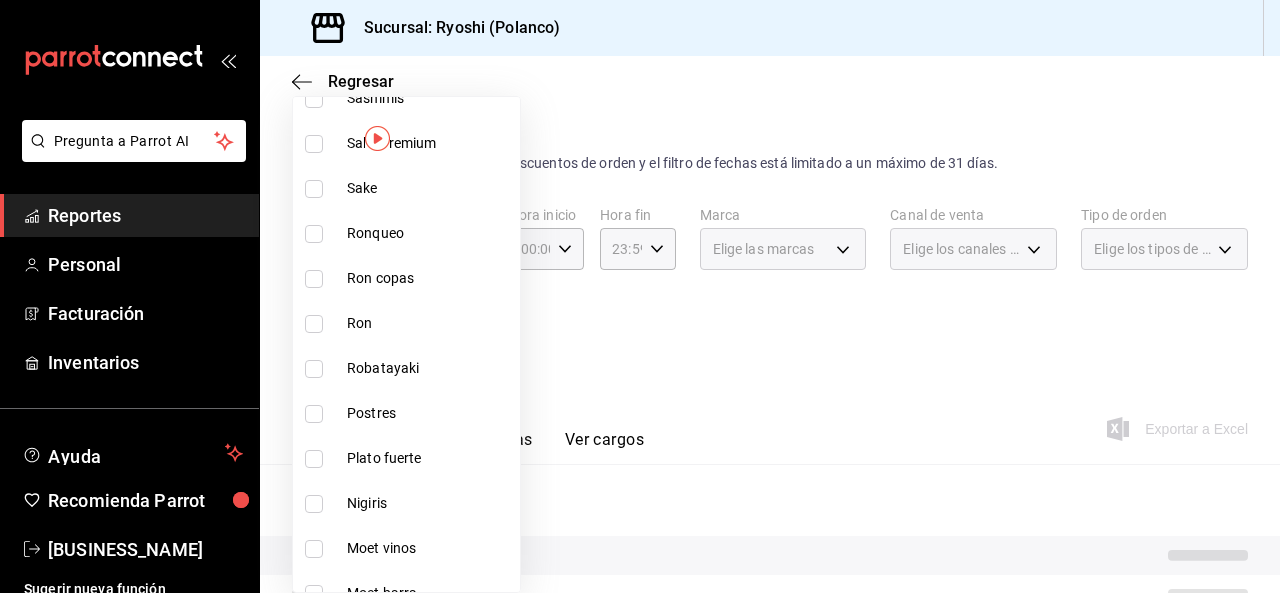 click at bounding box center [314, 414] 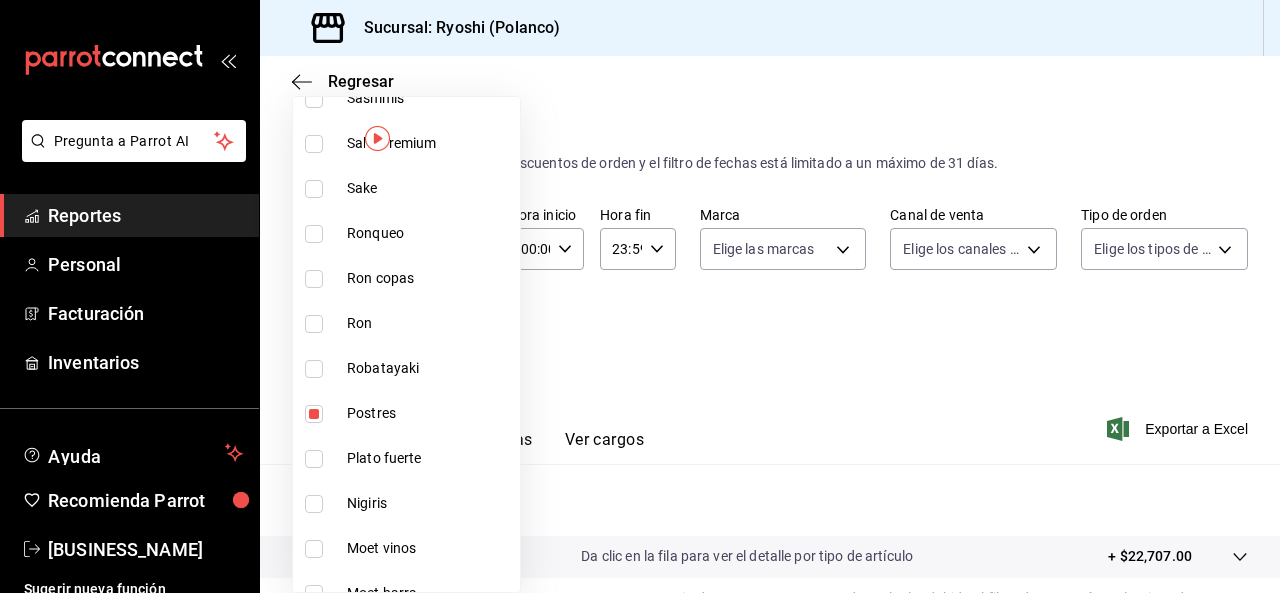 click at bounding box center [640, 296] 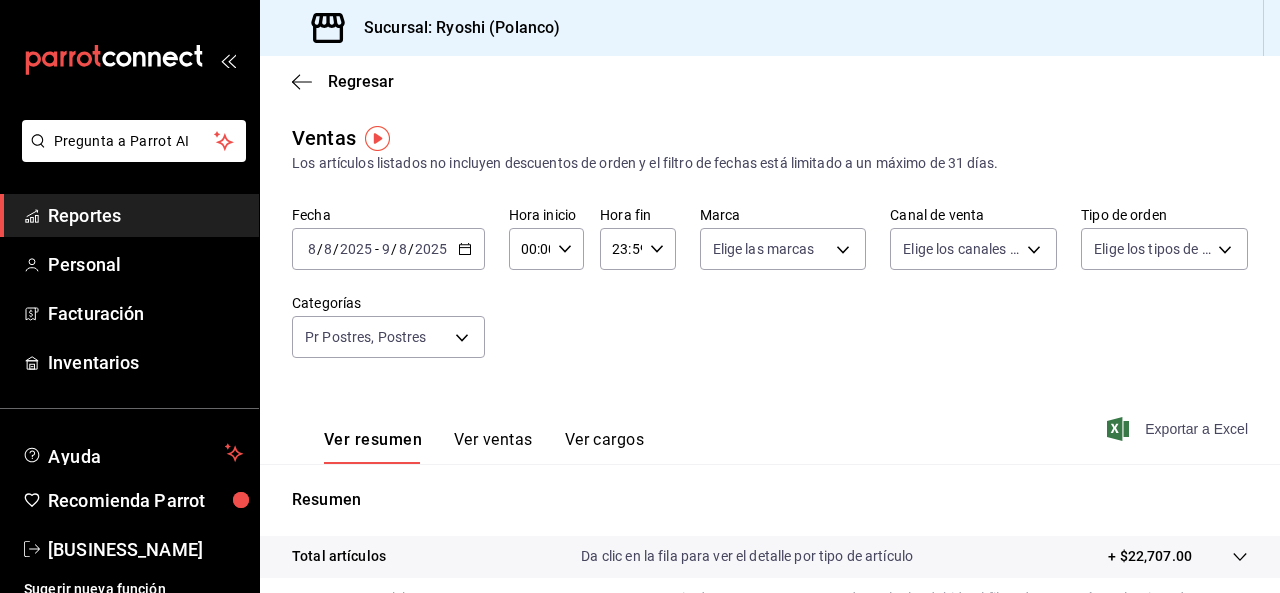 click on "Exportar a Excel" at bounding box center [1179, 429] 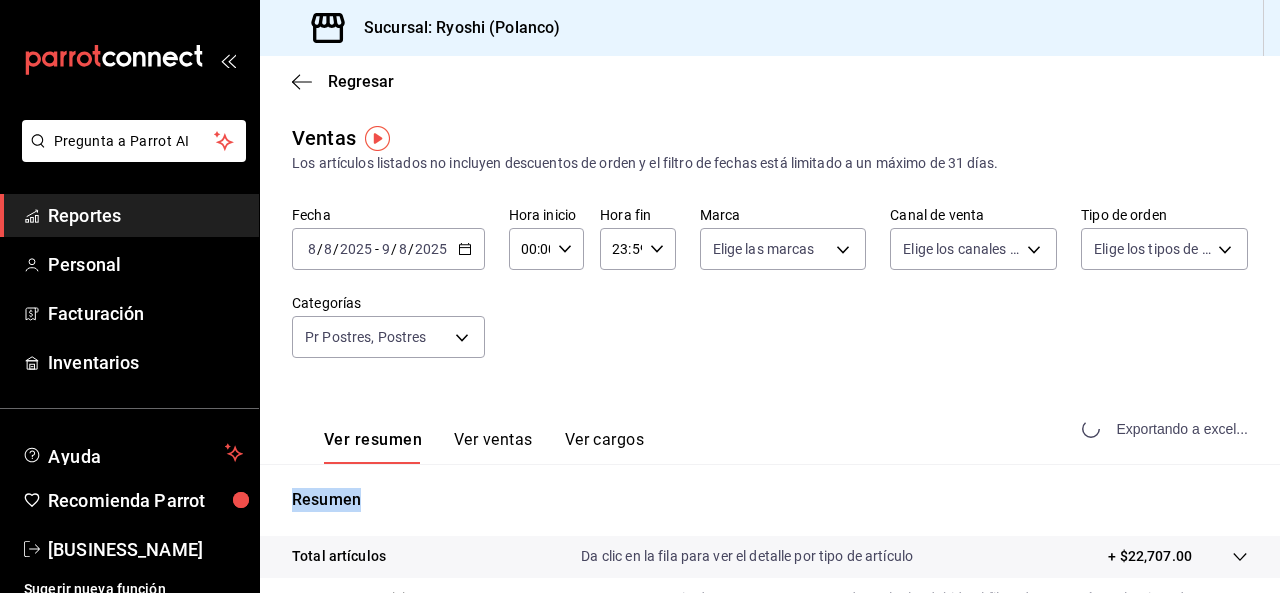 click on "Exportando a excel..." at bounding box center (1167, 429) 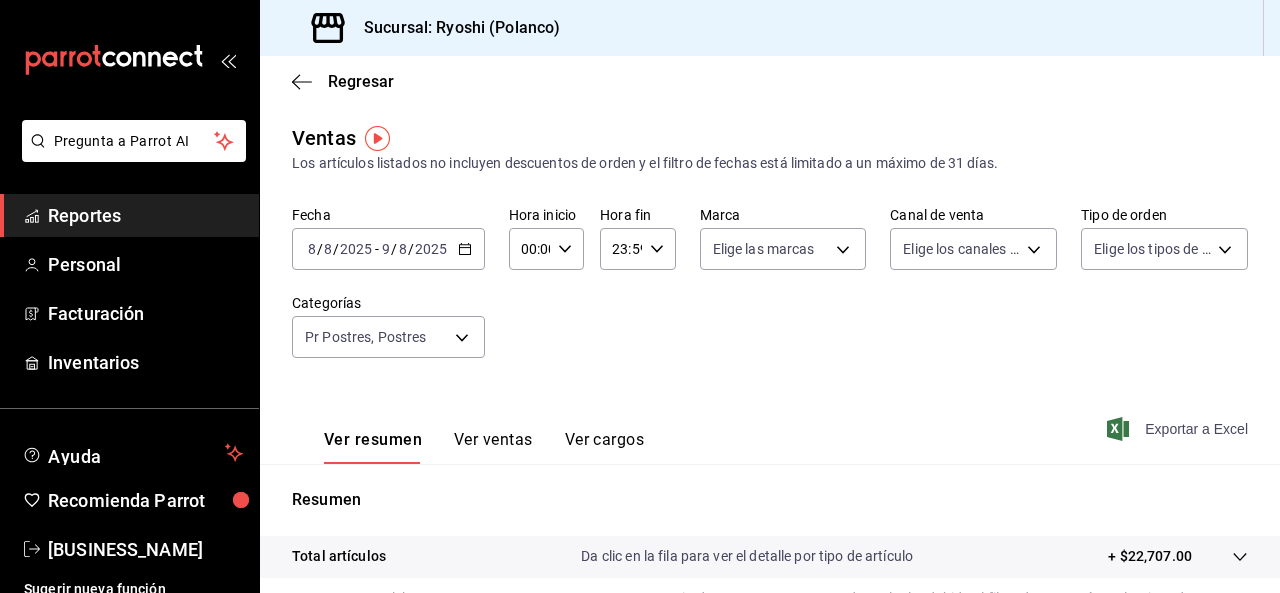 click on "Ver resumen Ver ventas Ver cargos Exportar a Excel" at bounding box center (770, 423) 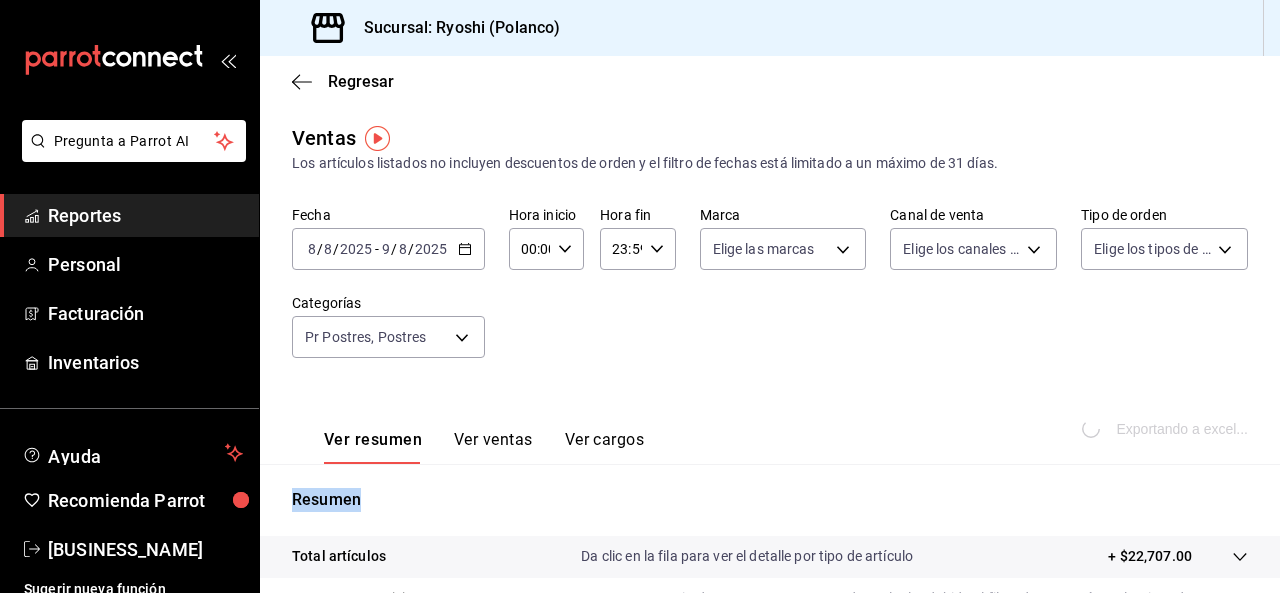 click on "Exportando a excel..." at bounding box center [1167, 429] 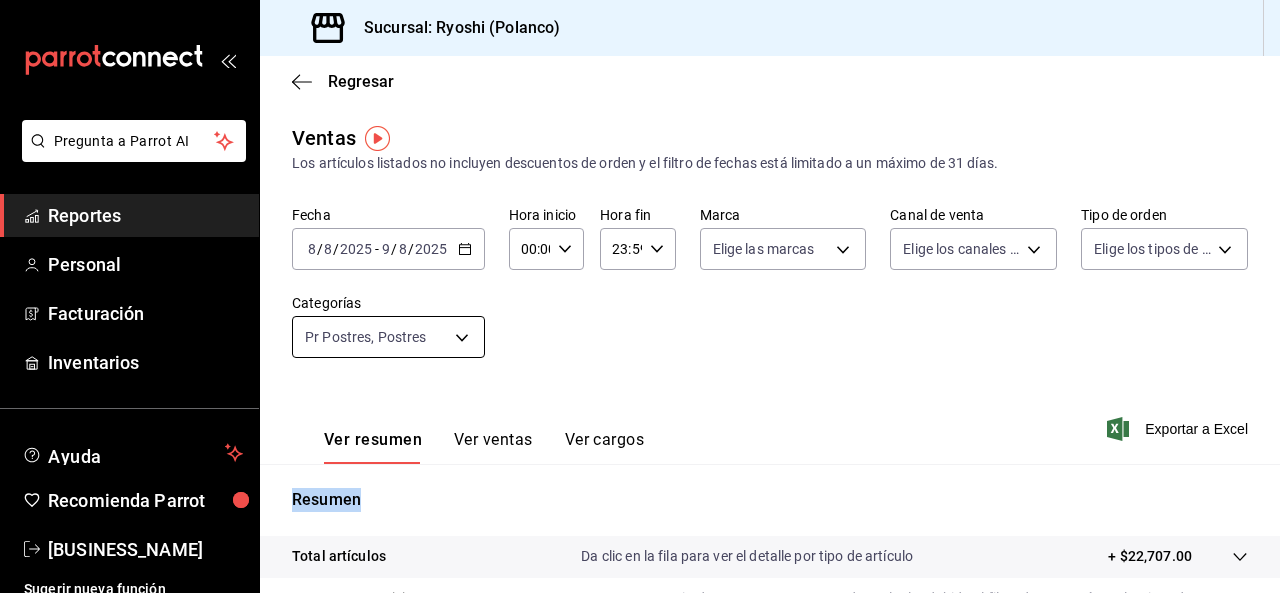 click on "Pregunta a Parrot AI Reportes   Personal   Facturación   Inventarios   Ayuda Recomienda Parrot   [BUSINESS_NAME]   Sugerir nueva función   Sucursal: [BUSINESS_NAME] ([LOCATION]) Regresar Ventas Los artículos listados no incluyen descuentos de orden y el filtro de fechas está limitado a un máximo de 31 días. Fecha [DATE] [DATE] - [DATE] [DATE] Hora inicio 00:00 Hora inicio Hora fin 23:59 Hora fin Marca Elige las marcas Canal de venta Elige los canales de venta Tipo de orden Elige los tipos de orden Categorías Pr Postres, Postres [UUID], [UUID] Ver resumen Ver ventas Ver cargos Exportar a Excel Resumen Total artículos Da clic en la fila para ver el detalle por tipo de artículo + $22,707.00 Cargos por servicio  Sin datos por que no se pueden calcular debido al filtro de categorías seleccionado Venta bruta = $22,707.00 Descuentos totales  Sin datos por que no se pueden calcular debido al filtro de categorías seleccionado Venta total" at bounding box center [640, 296] 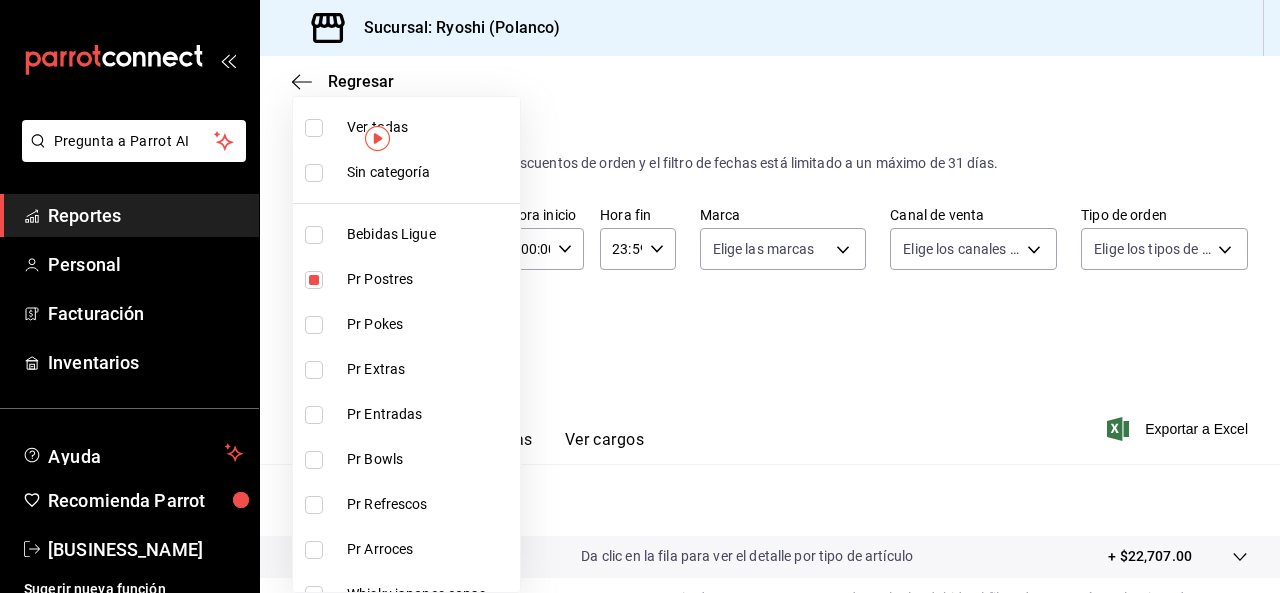 click at bounding box center (314, 128) 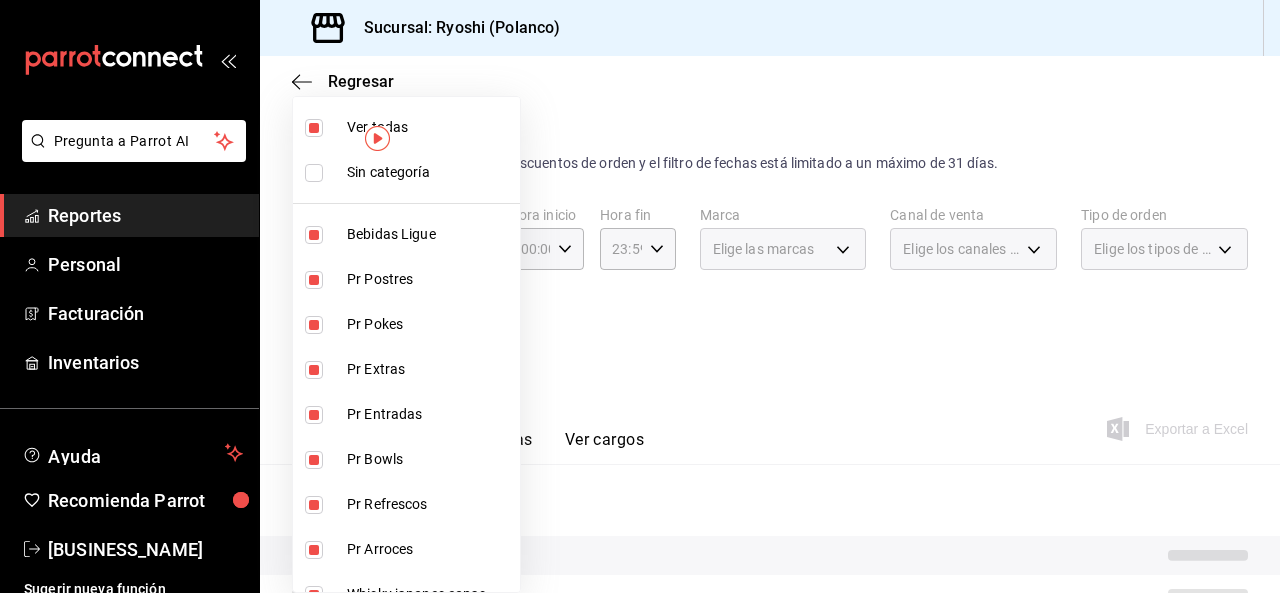click at bounding box center (314, 128) 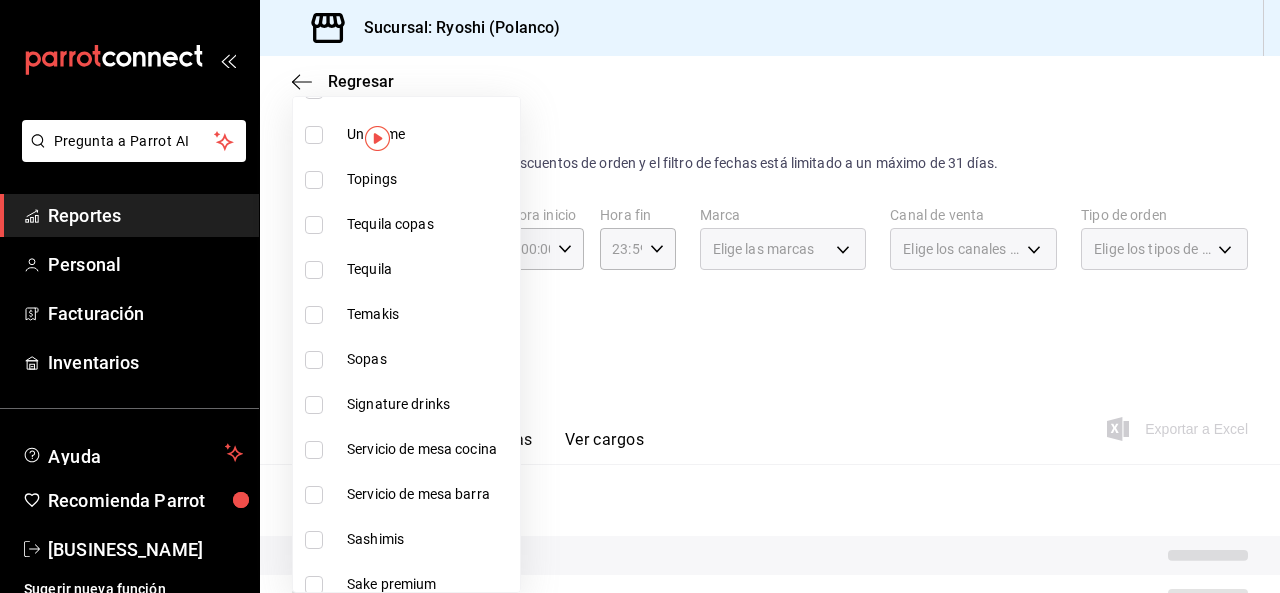 scroll, scrollTop: 959, scrollLeft: 0, axis: vertical 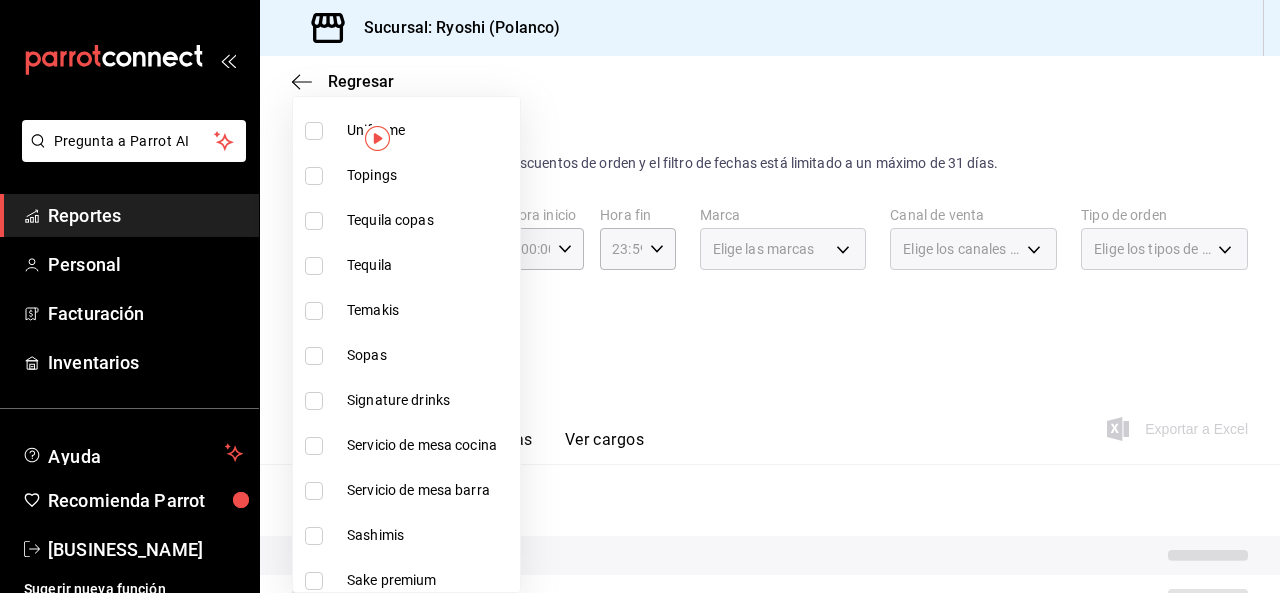 click at bounding box center [318, 401] 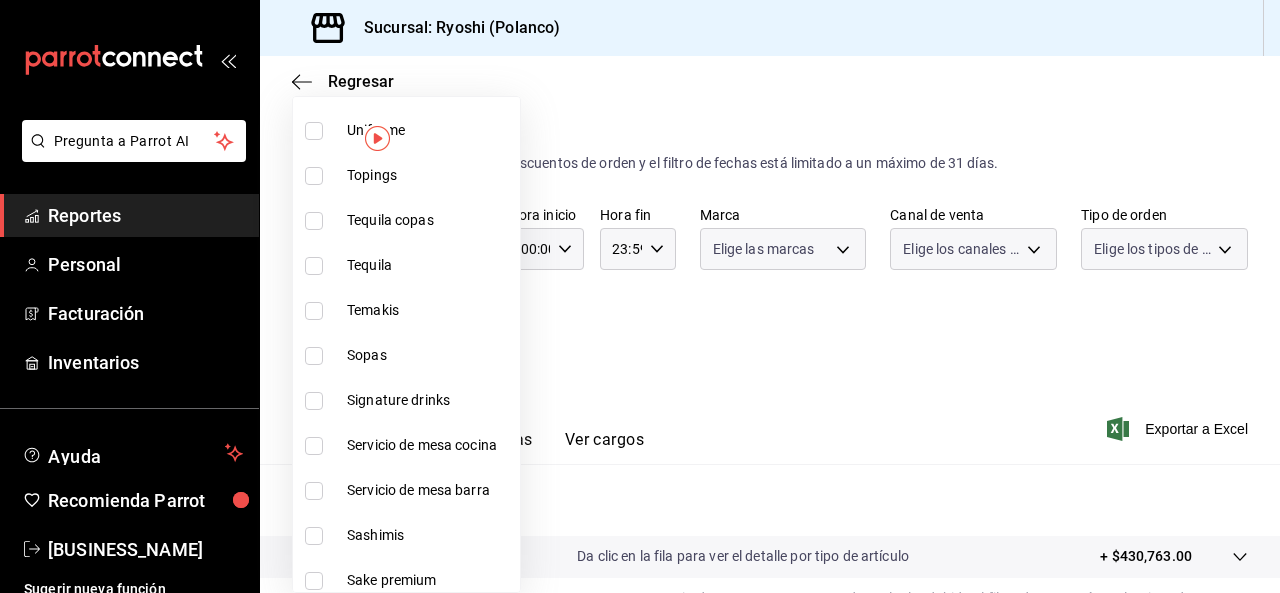 click at bounding box center (318, 401) 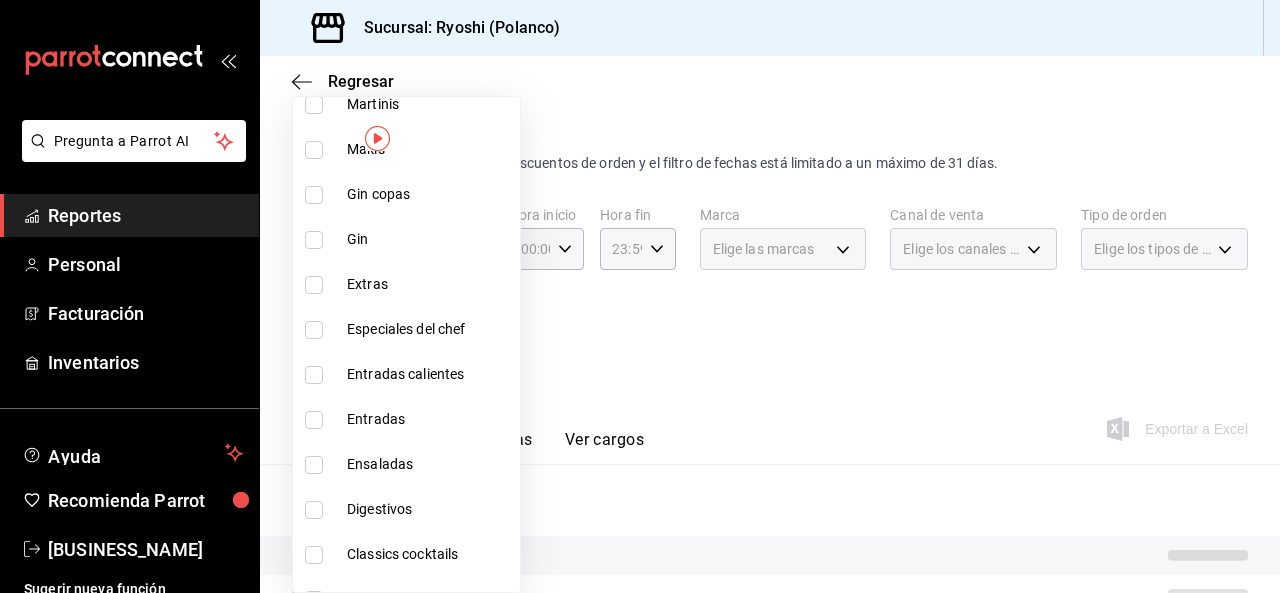 scroll, scrollTop: 2090, scrollLeft: 0, axis: vertical 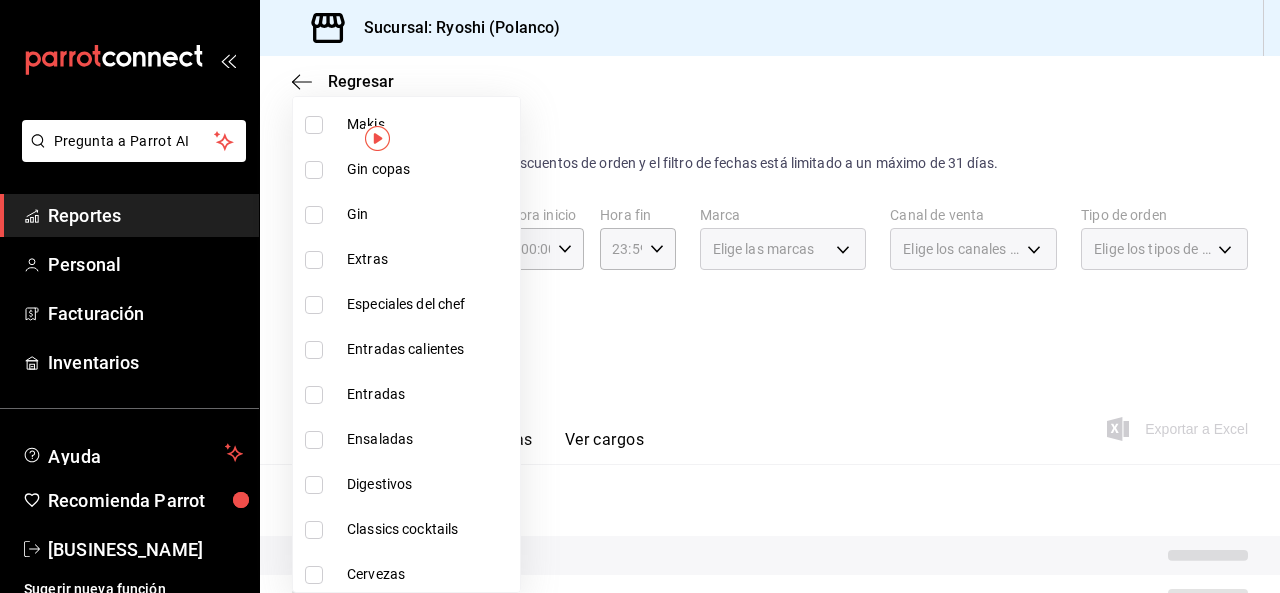 click at bounding box center (314, 530) 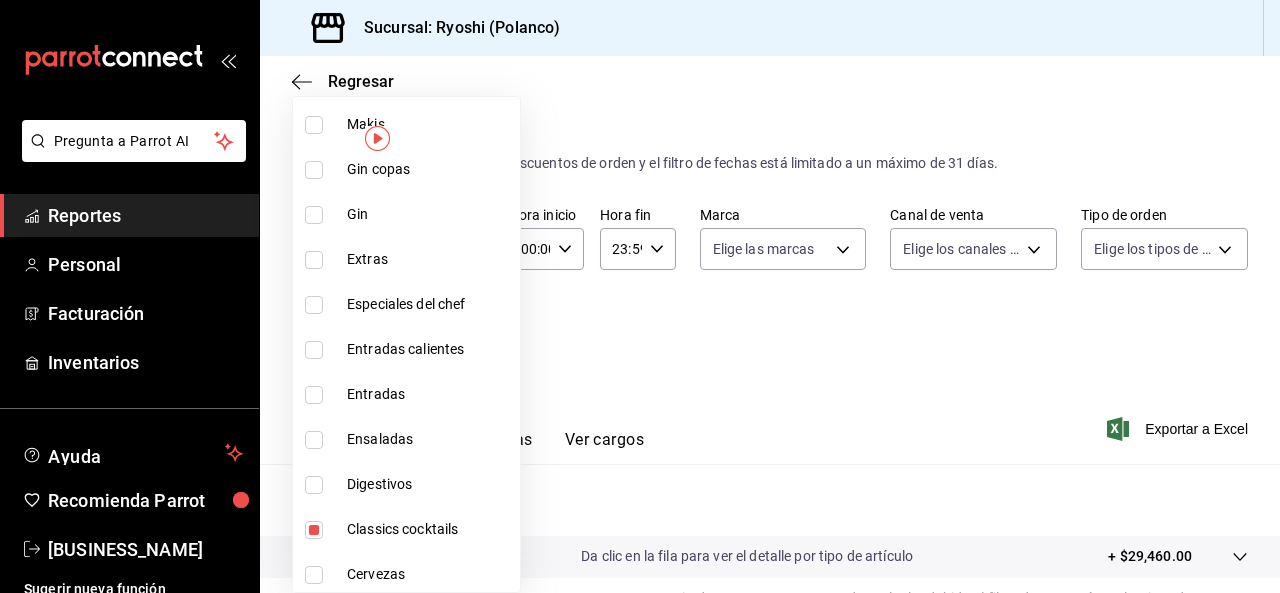 scroll, scrollTop: 2050, scrollLeft: 0, axis: vertical 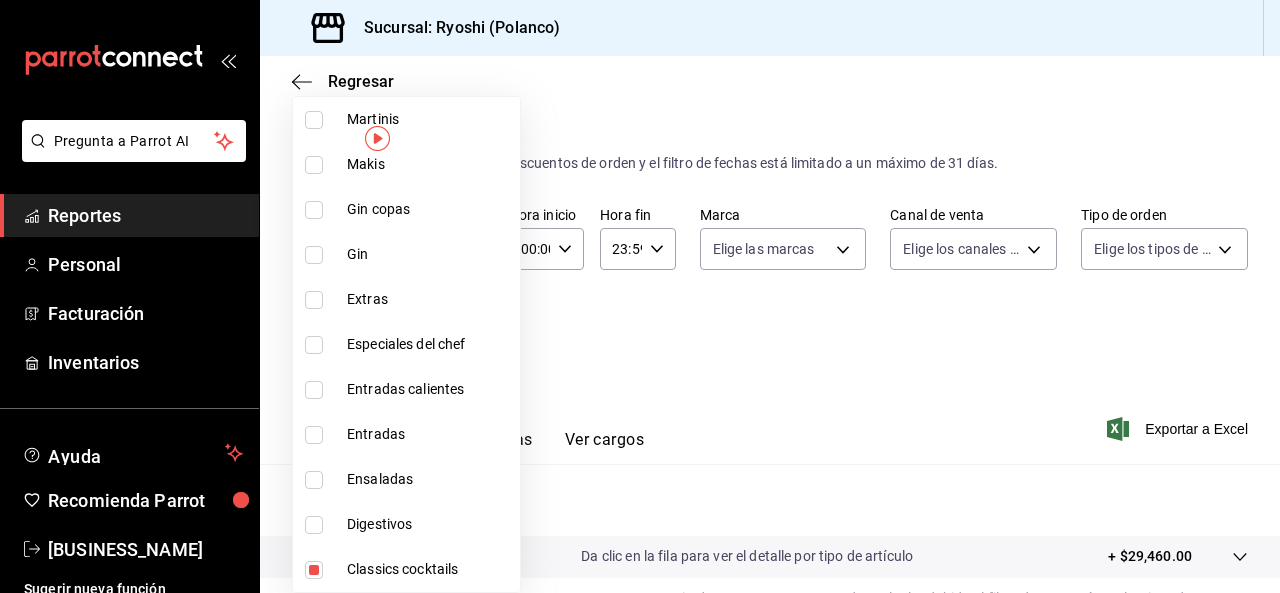 click at bounding box center [314, 120] 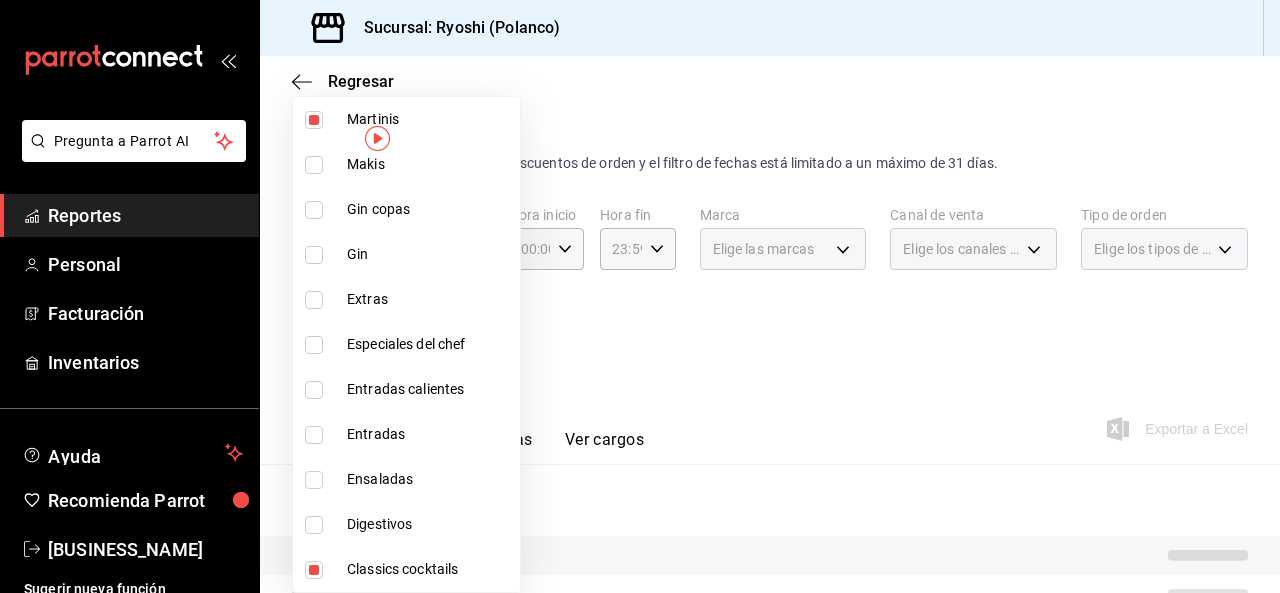 click at bounding box center [640, 296] 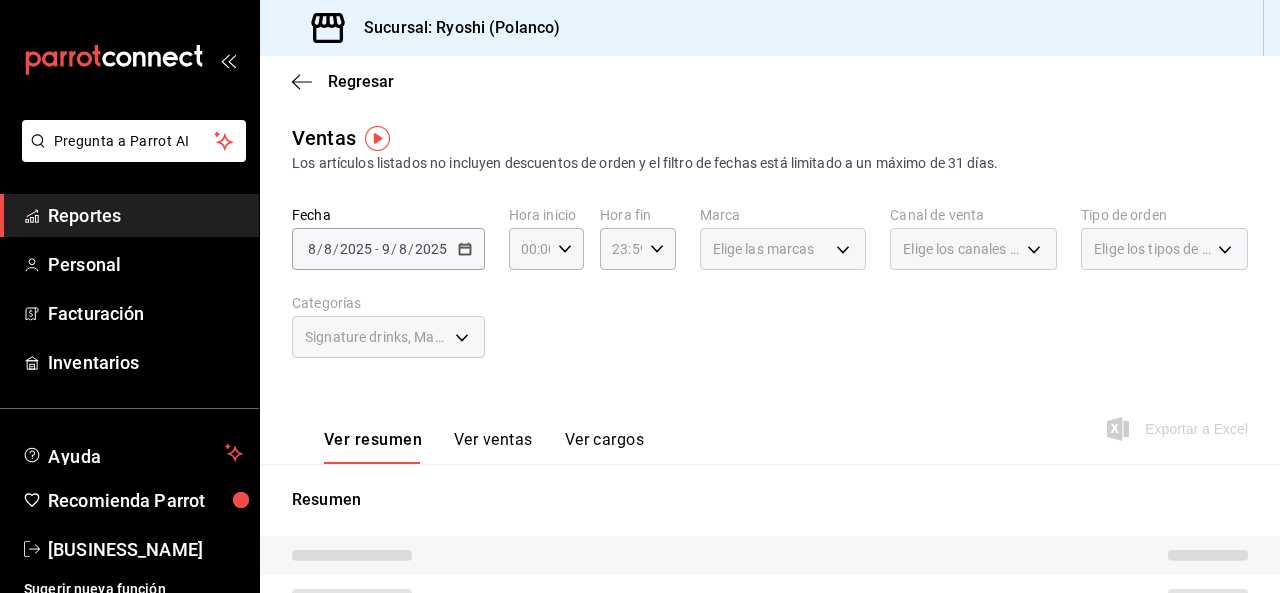 click on "Ver resumen Ver ventas Ver cargos Exportar a Excel" at bounding box center (770, 423) 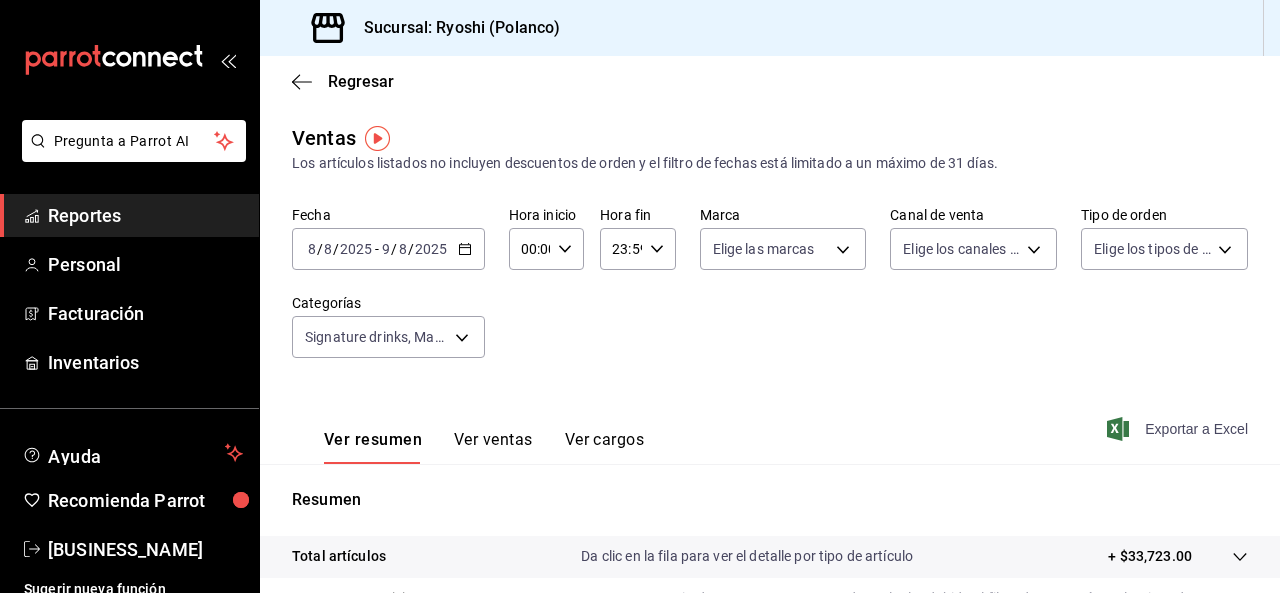 click on "Exportar a Excel" at bounding box center [1179, 429] 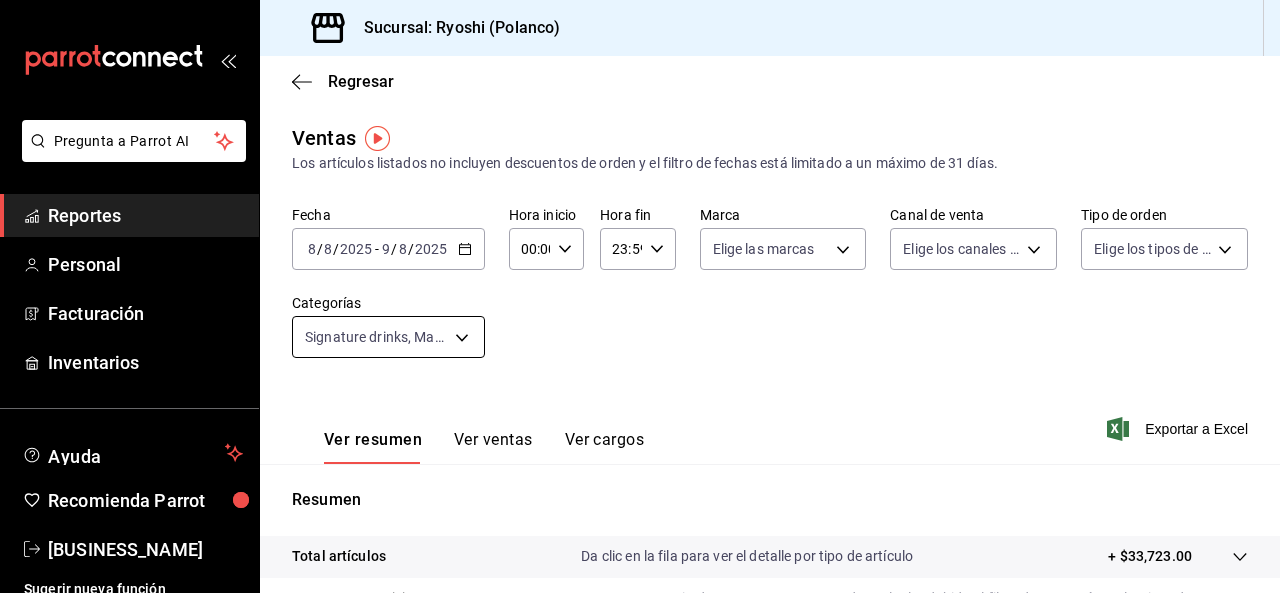 click on "Pregunta a Parrot AI Reportes   Personal   Facturación   Inventarios   Ayuda Recomienda Parrot   [BUSINESS_NAME]   Sugerir nueva función   Sucursal: [BUSINESS_NAME] ([LOCATION]) Regresar Ventas Los artículos listados no incluyen descuentos de orden y el filtro de fechas está limitado a un máximo de 31 días. Fecha [DATE] [DATE] - [DATE] [DATE] Hora inicio 00:00 Hora inicio Hora fin 23:59 Hora fin Marca Elige las marcas Canal de venta Elige los canales de venta Tipo de orden Elige los tipos de orden Categorías Signature drinks, Martinis, Classics cocktails [UUID], [UUID], [UUID] Ver resumen Ver ventas Ver cargos Exportar a Excel Resumen Total artículos Da clic en la fila para ver el detalle por tipo de artículo + $33,723.00 Cargos por servicio  Sin datos por que no se pueden calcular debido al filtro de categorías seleccionado Venta bruta = $33,723.00 Descuentos totales Certificados de regalo Venta total" at bounding box center [640, 296] 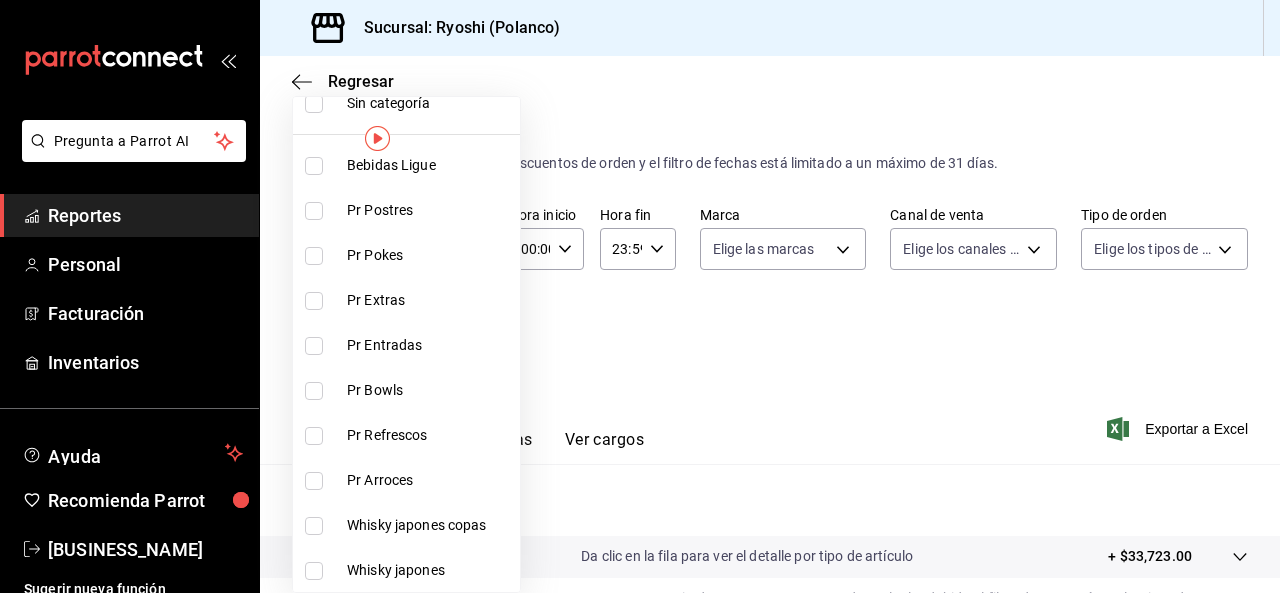 scroll, scrollTop: 44, scrollLeft: 0, axis: vertical 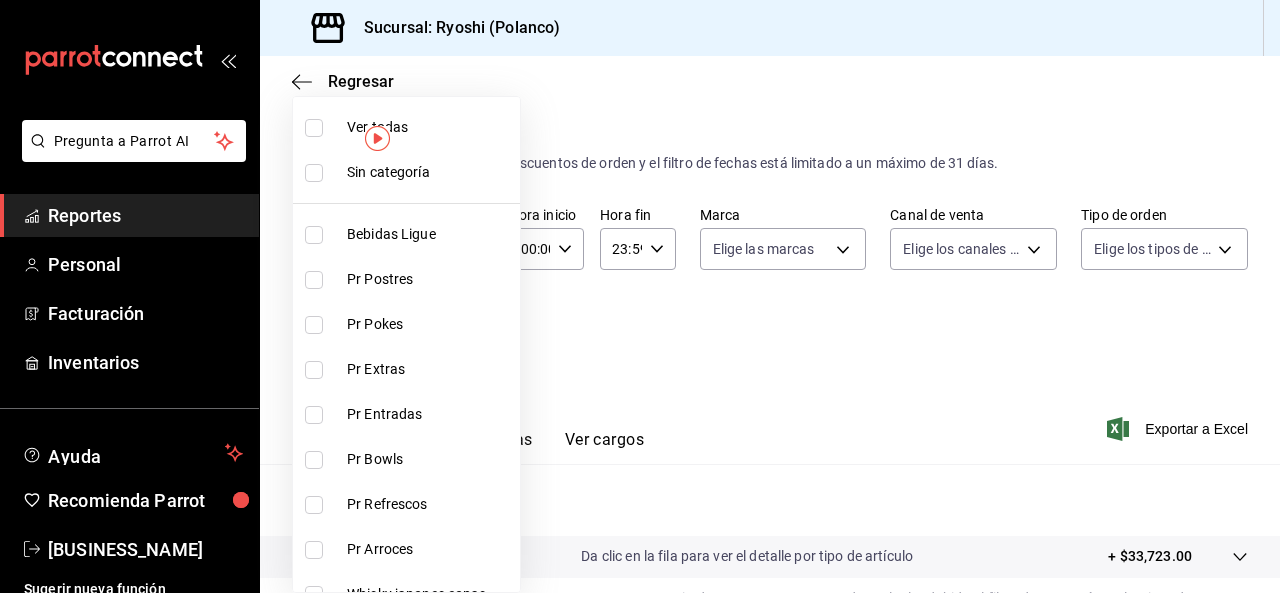 click at bounding box center [314, 128] 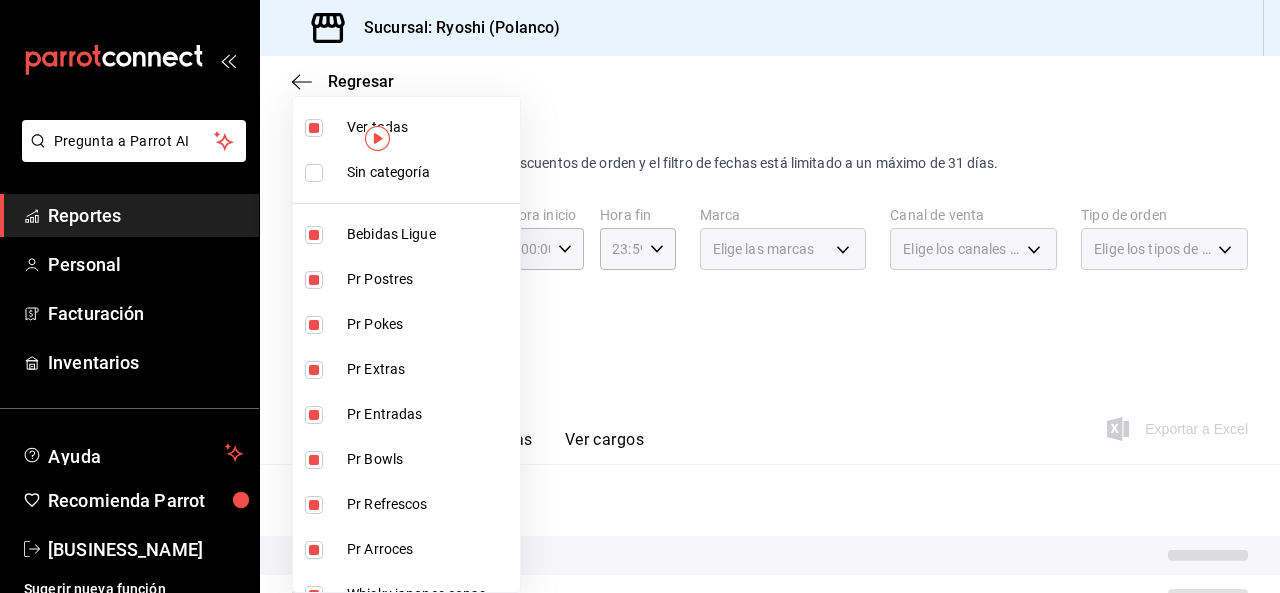 click at bounding box center [314, 128] 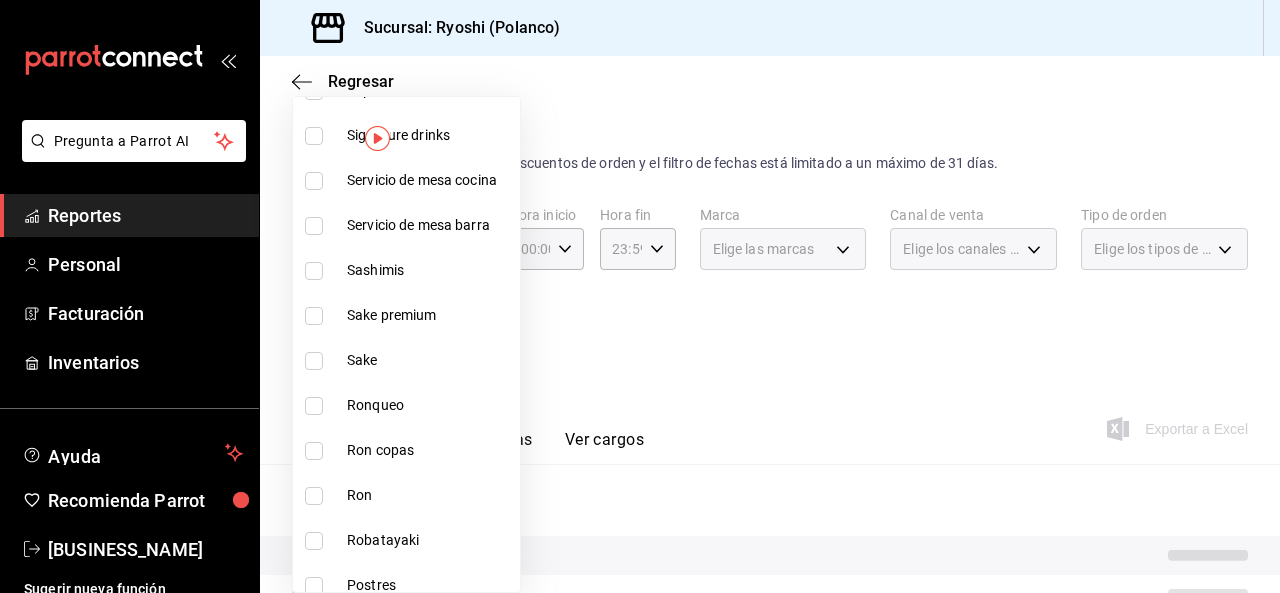scroll, scrollTop: 1159, scrollLeft: 0, axis: vertical 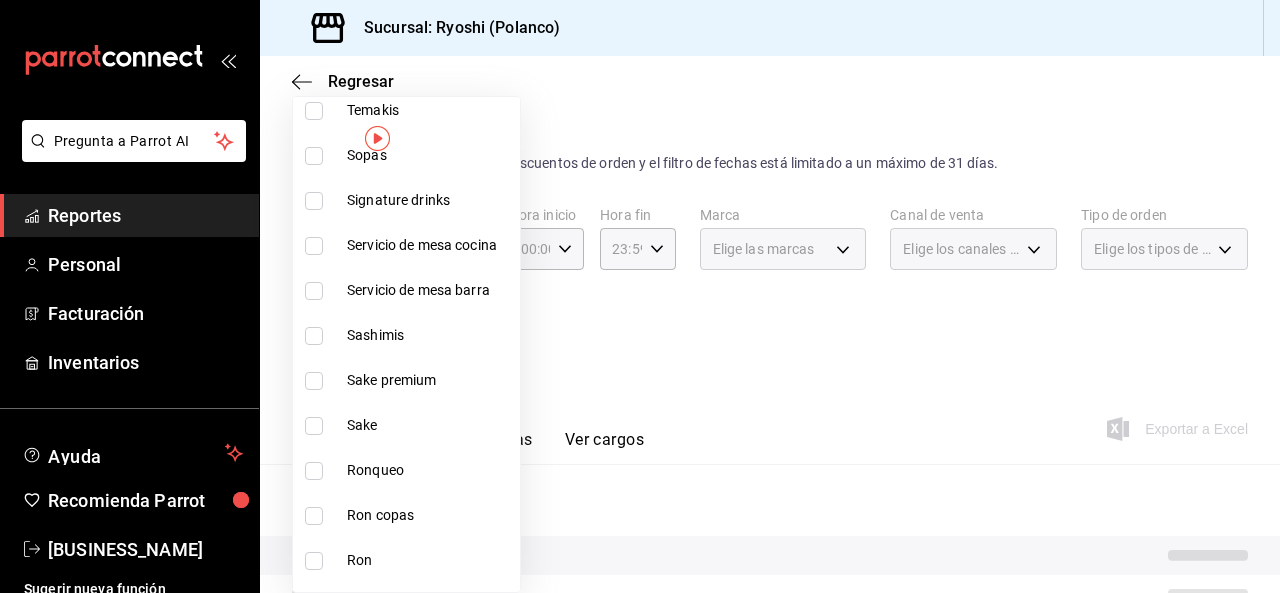 click at bounding box center (314, 381) 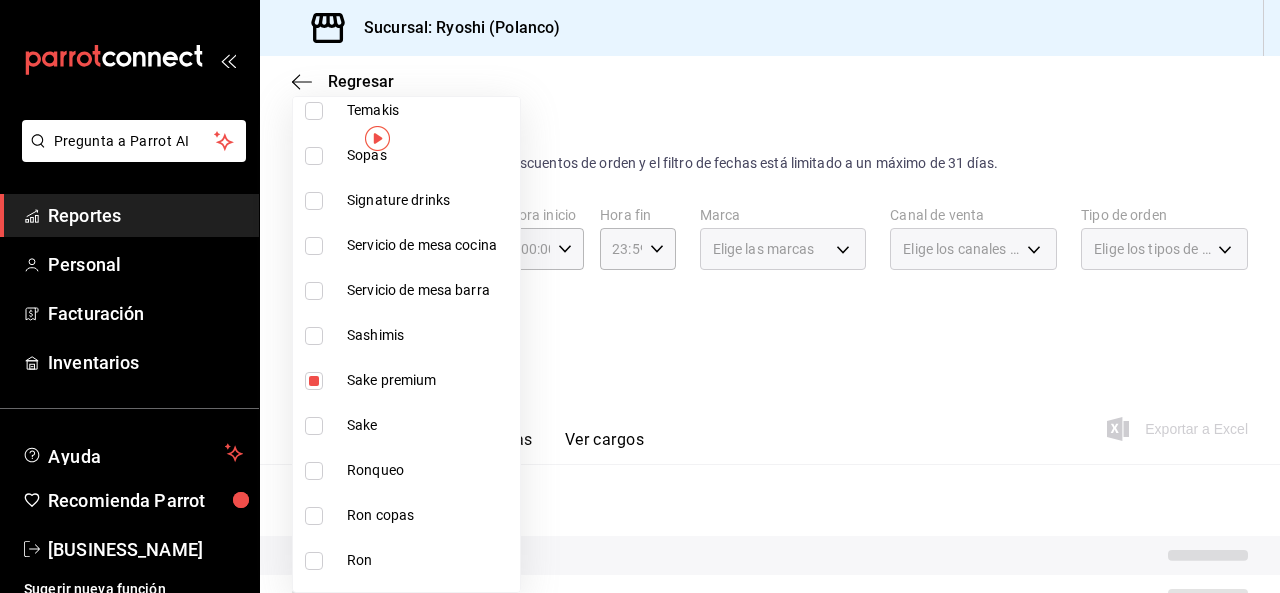 click at bounding box center [314, 426] 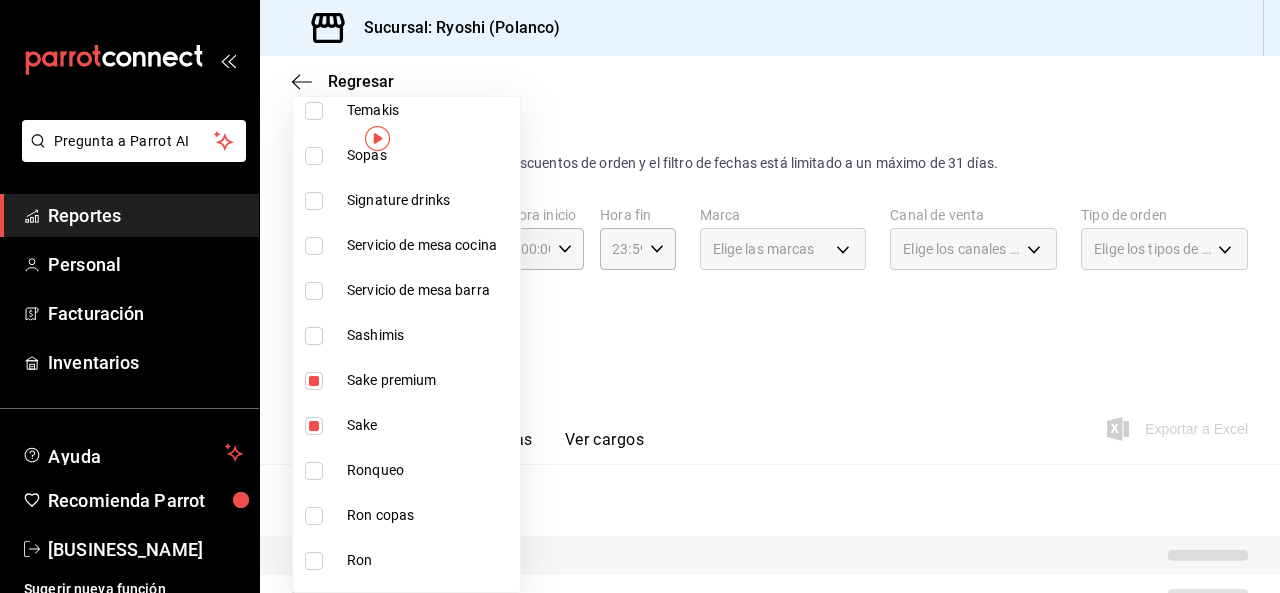 click at bounding box center (640, 296) 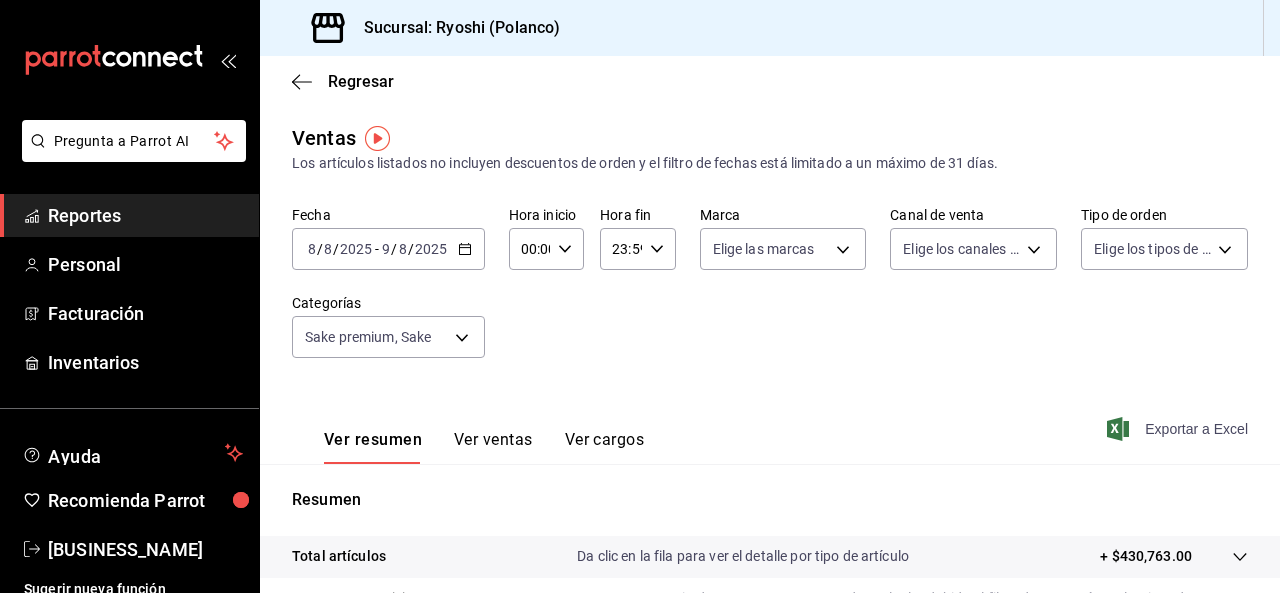 click on "Exportar a Excel" at bounding box center (1179, 429) 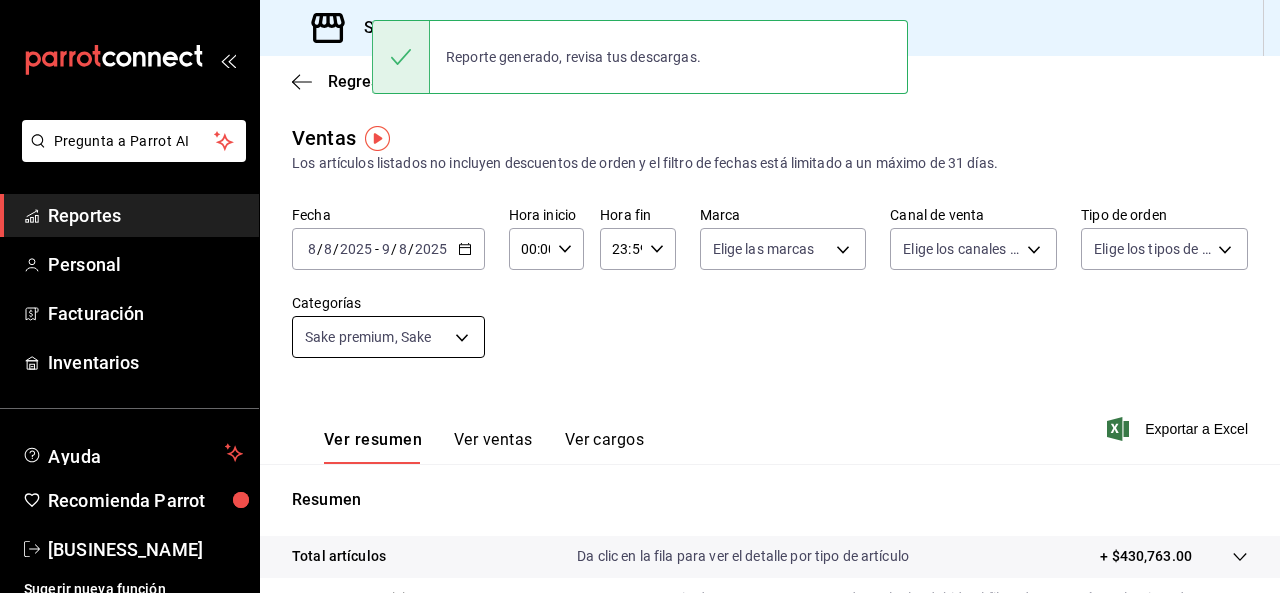 click on "Pregunta a Parrot AI Reportes   Personal   Facturación   Inventarios   Ayuda Recomienda Parrot   [BUSINESS_NAME]   Sugerir nueva función   Sucursal: [BUSINESS_NAME] ([LOCATION]) Regresar Ventas Los artículos listados no incluyen descuentos de orden y el filtro de fechas está limitado a un máximo de 31 días. Fecha [DATE] [DATE] - [DATE] [DATE] Hora inicio 00:00 Hora inicio Hora fin 23:59 Hora fin Marca Elige las marcas Canal de venta Elige los canales de venta Tipo de orden Elige los tipos de orden Categorías Sake premium, Sake [UUID], [UUID] Ver resumen Ver ventas Ver cargos Exportar a Excel Resumen Total artículos Da clic en la fila para ver el detalle por tipo de artículo + $430,763.00 Cargos por servicio  Sin datos por que no se pueden calcular debido al filtro de categorías seleccionado Venta bruta = $430,763.00 Descuentos totales  Sin datos por que no se pueden calcular debido al filtro de categorías seleccionado Venta total" at bounding box center [640, 296] 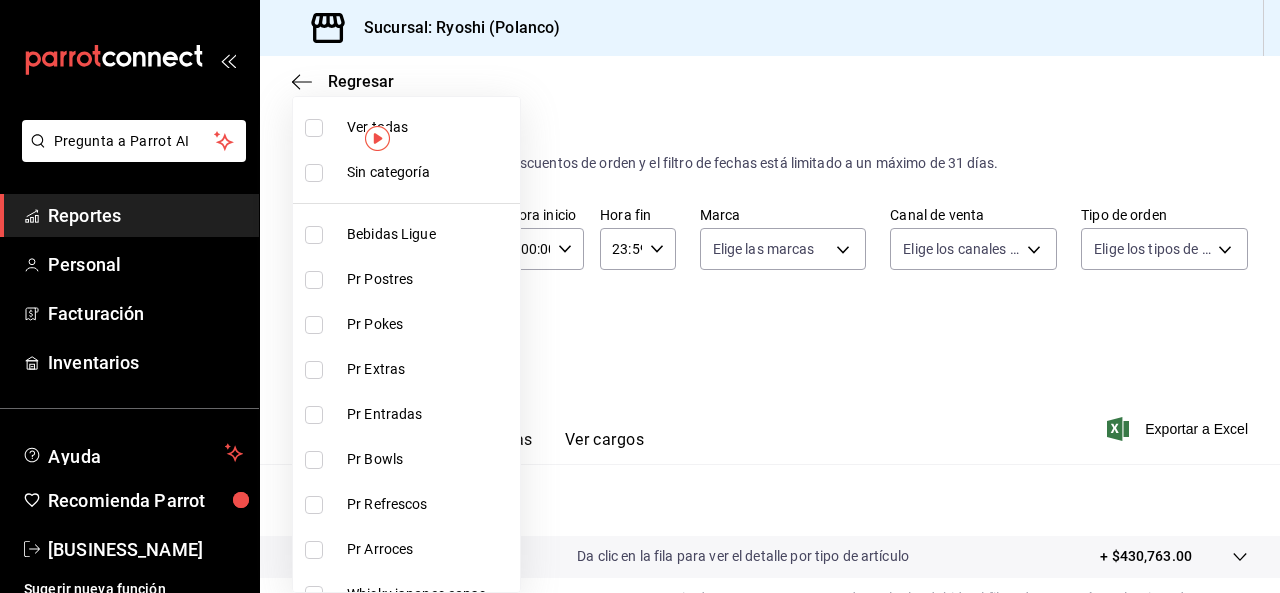 click at bounding box center [314, 128] 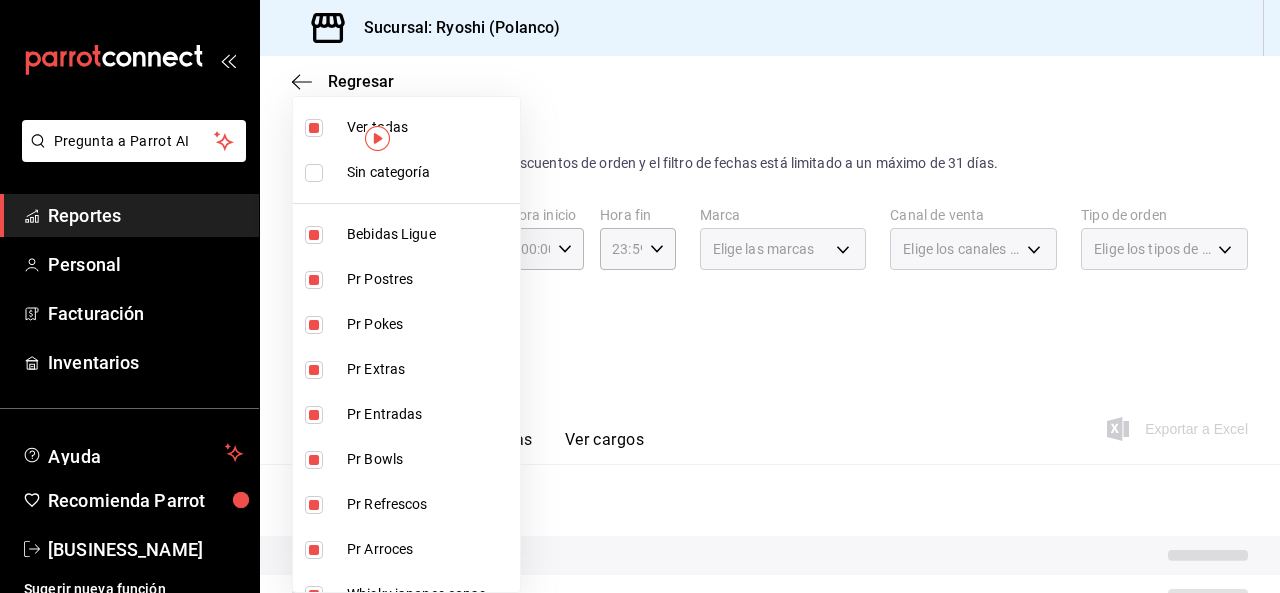 click at bounding box center (314, 128) 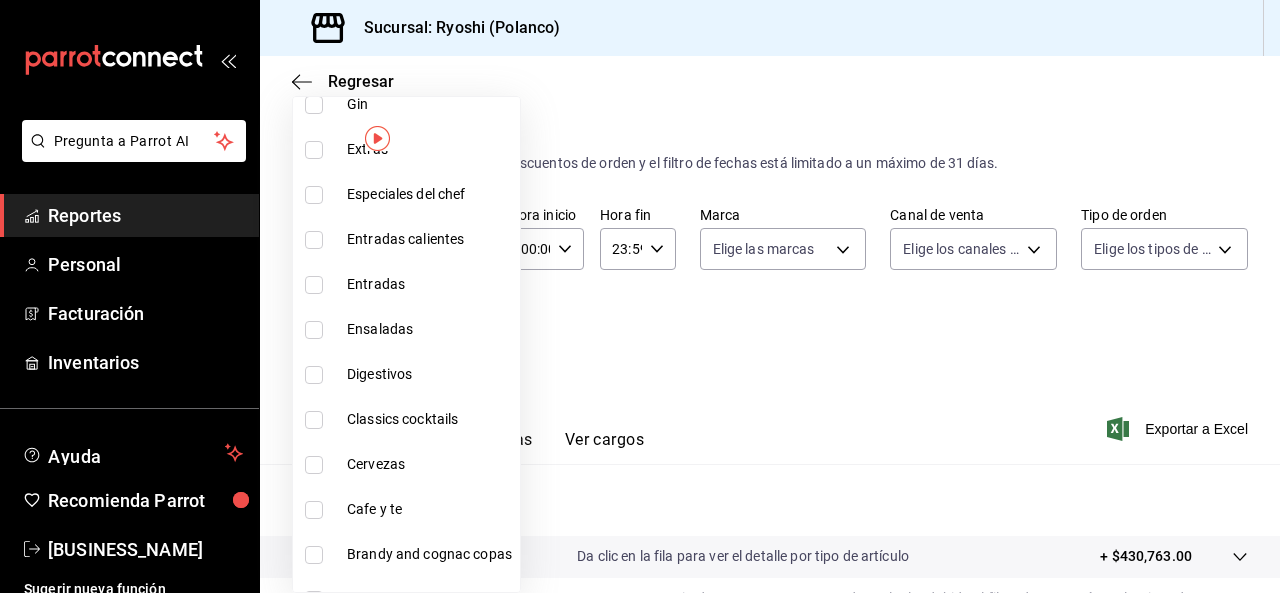scroll, scrollTop: 2094, scrollLeft: 0, axis: vertical 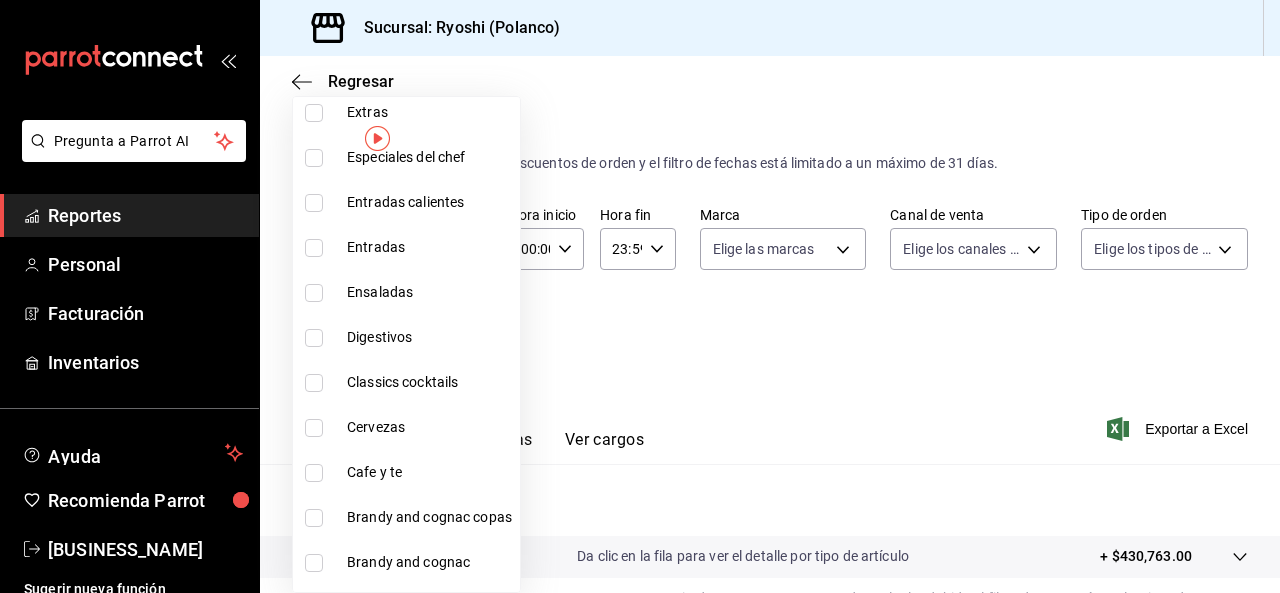click at bounding box center [314, 473] 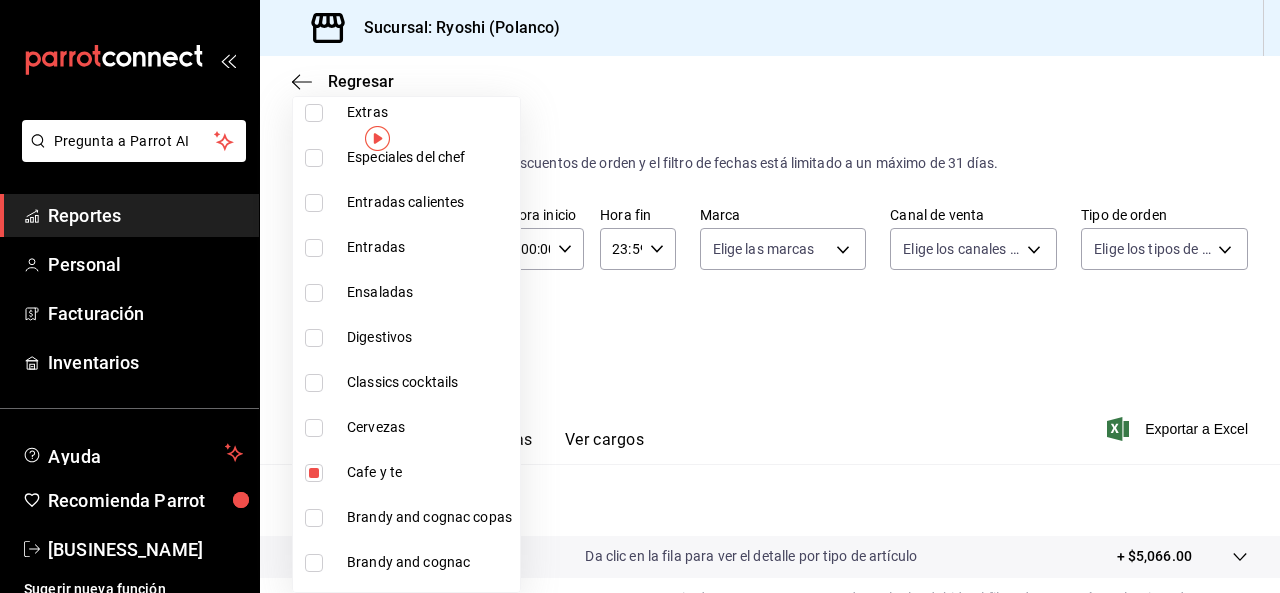 click at bounding box center (640, 296) 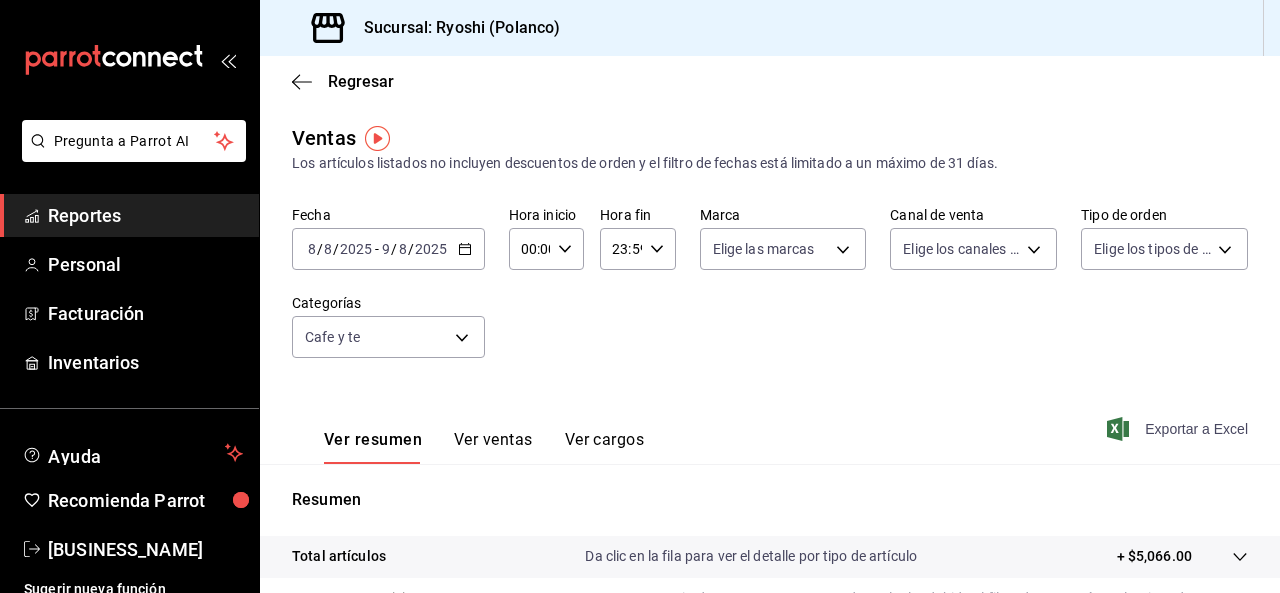 click on "Exportar a Excel" at bounding box center (1179, 429) 